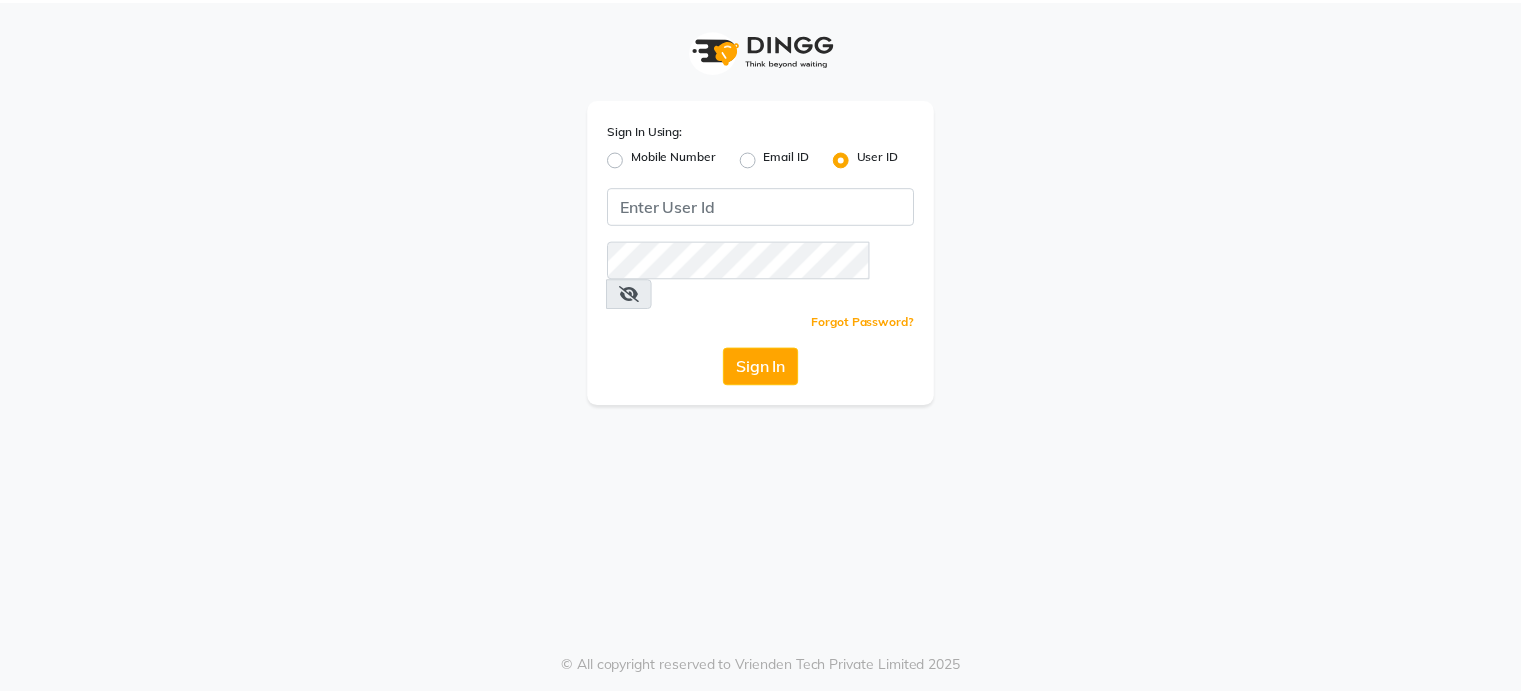 scroll, scrollTop: 0, scrollLeft: 0, axis: both 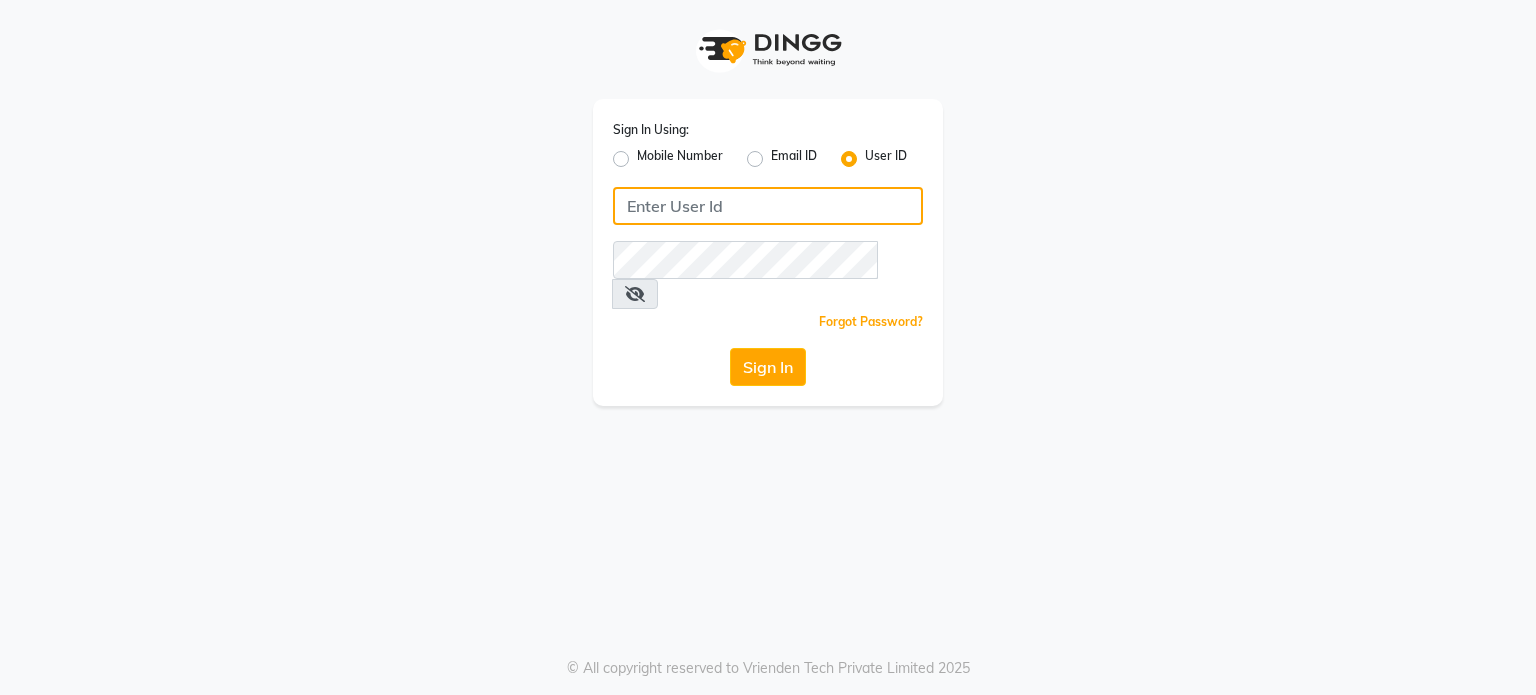 click 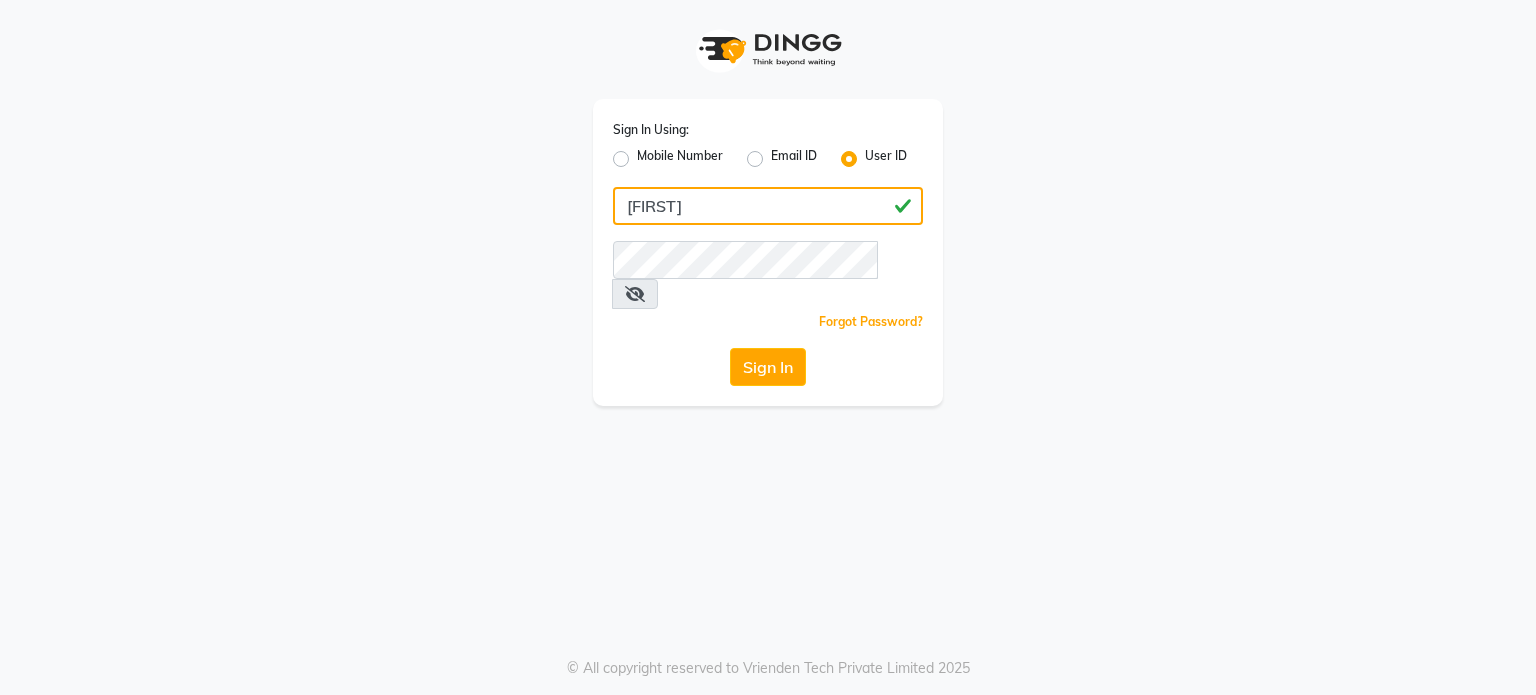 type on "[FIRST]" 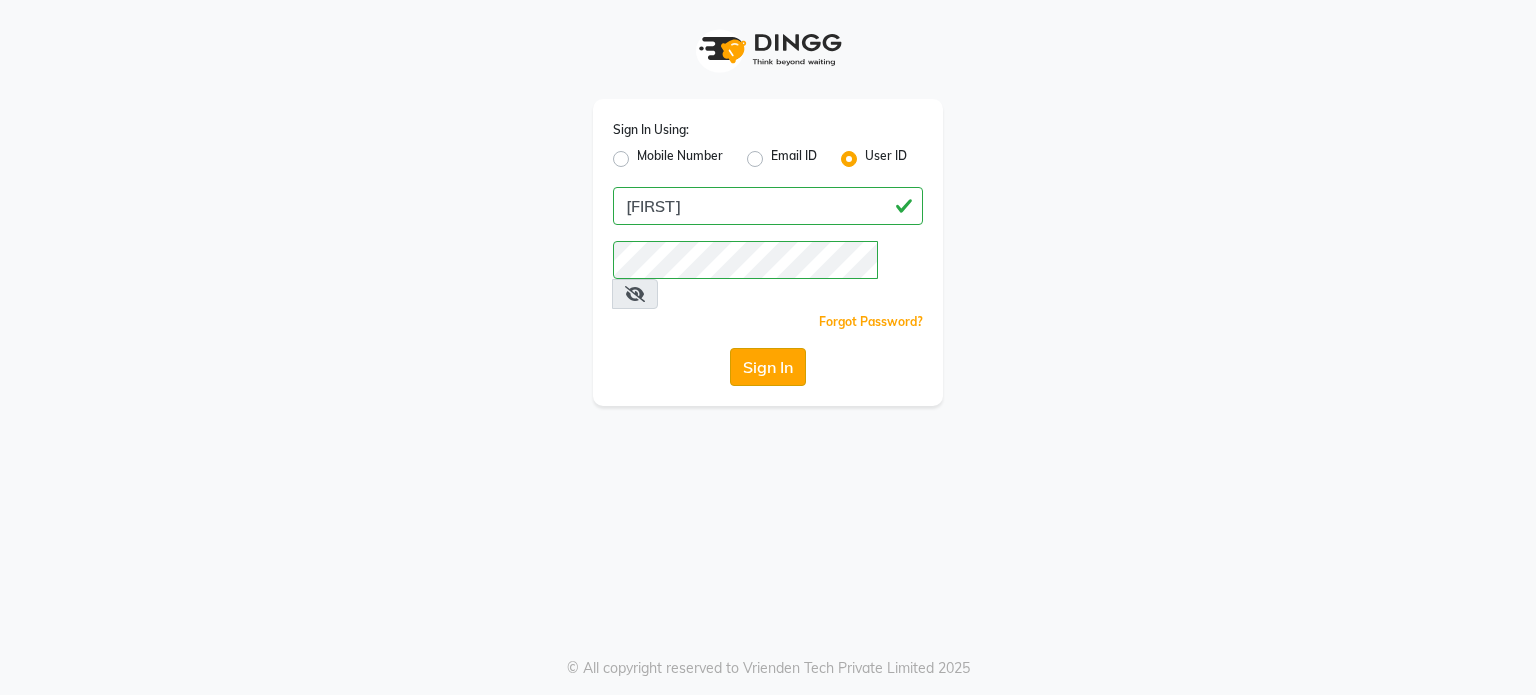 click on "Sign In" 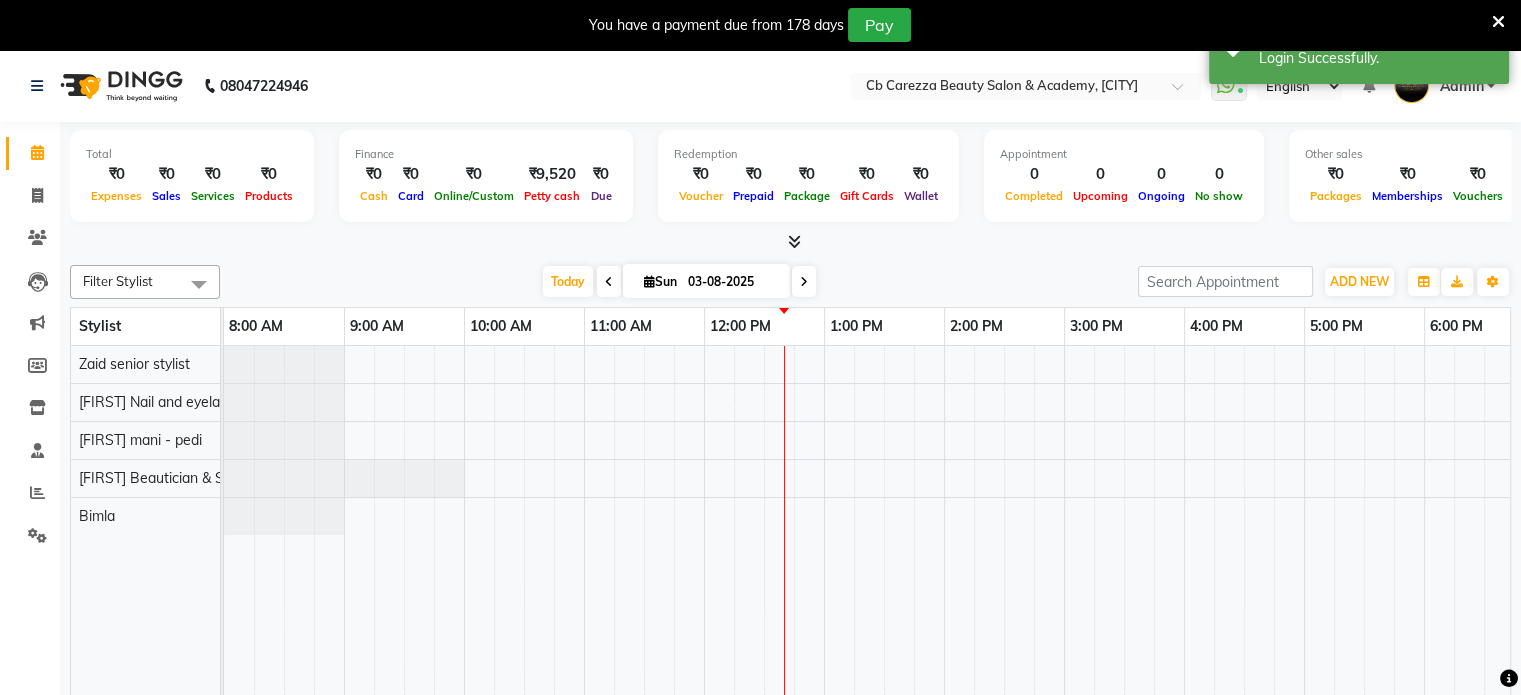 scroll, scrollTop: 0, scrollLeft: 0, axis: both 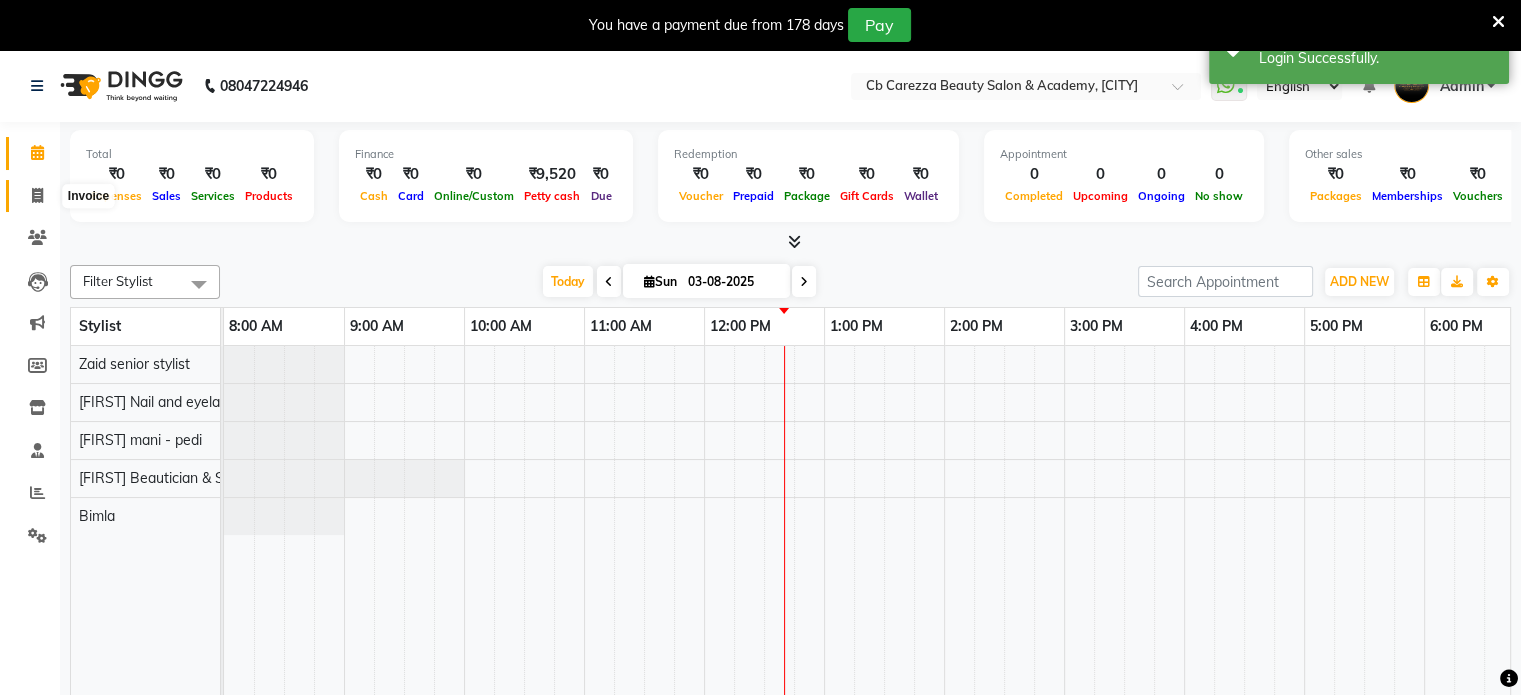 click 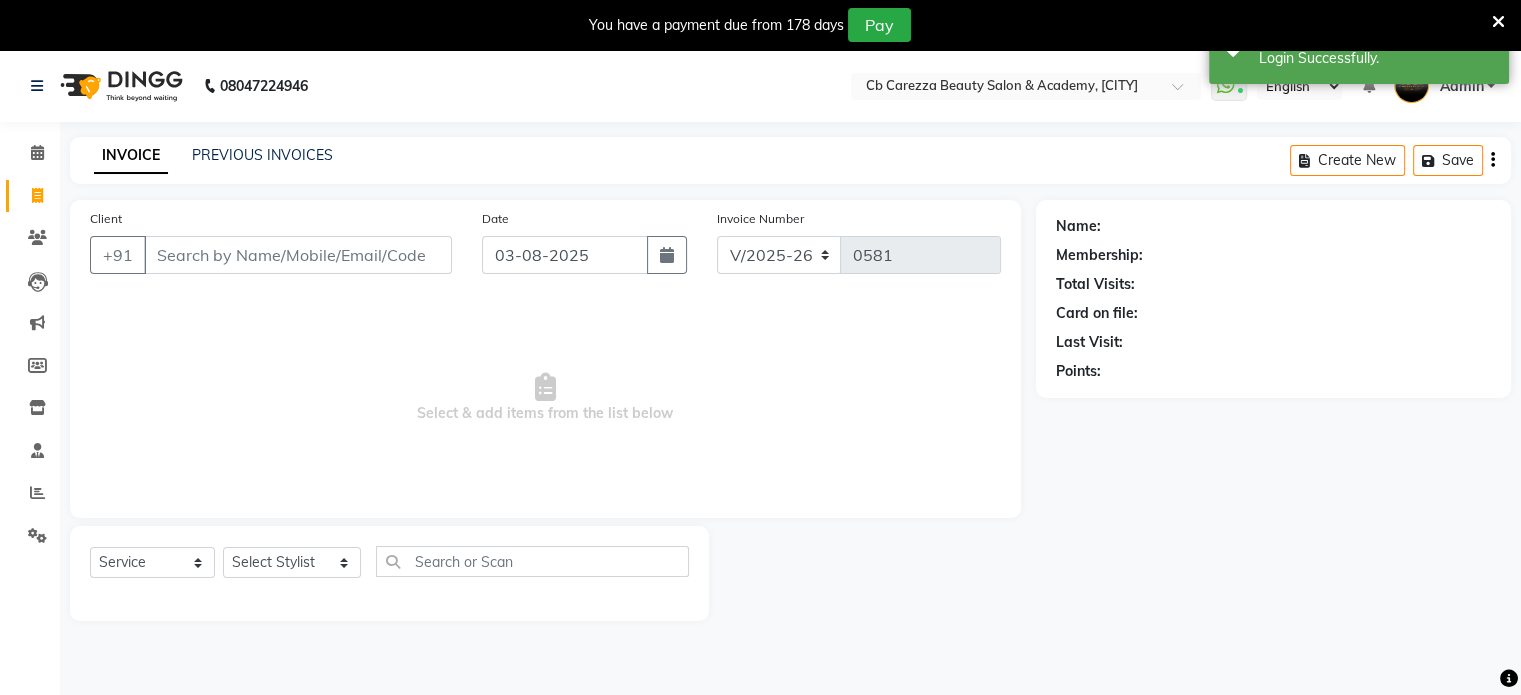click on "Client" at bounding box center (298, 255) 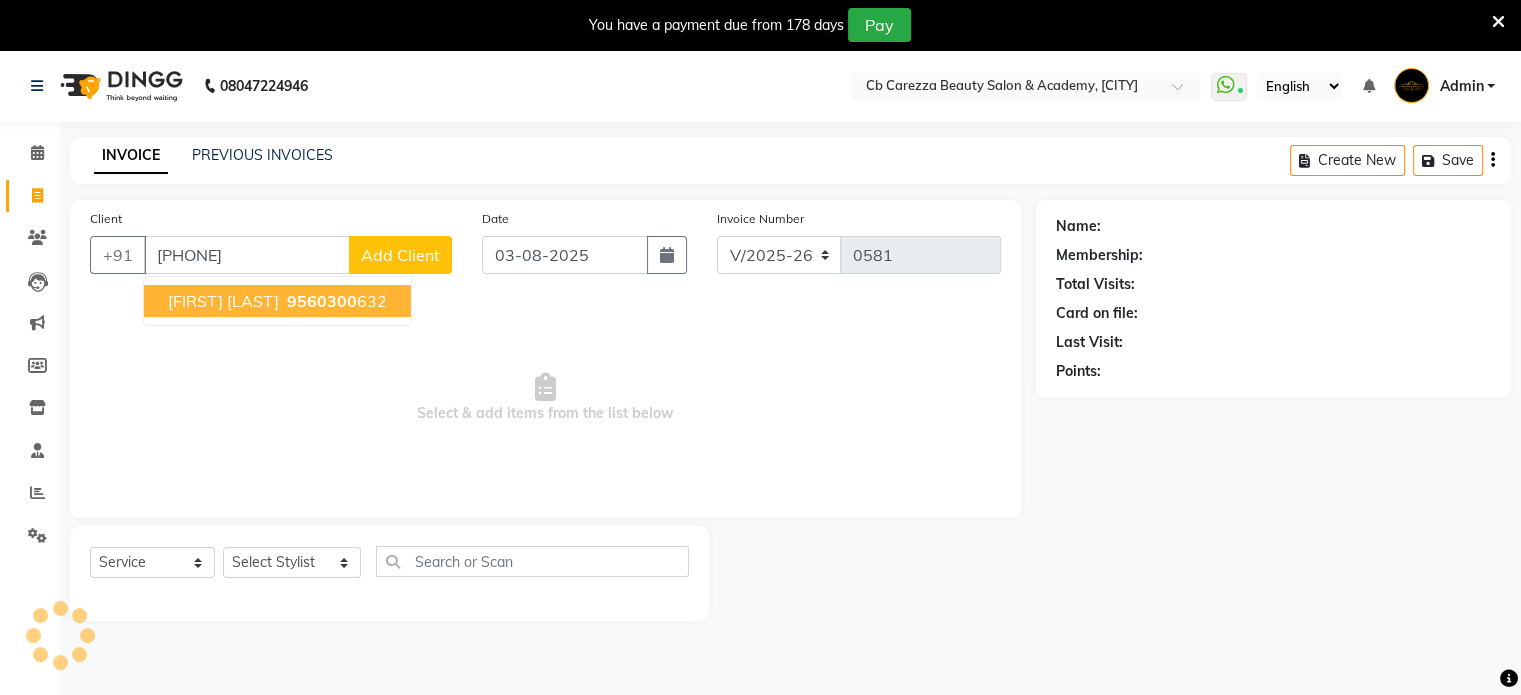 type on "[PHONE]" 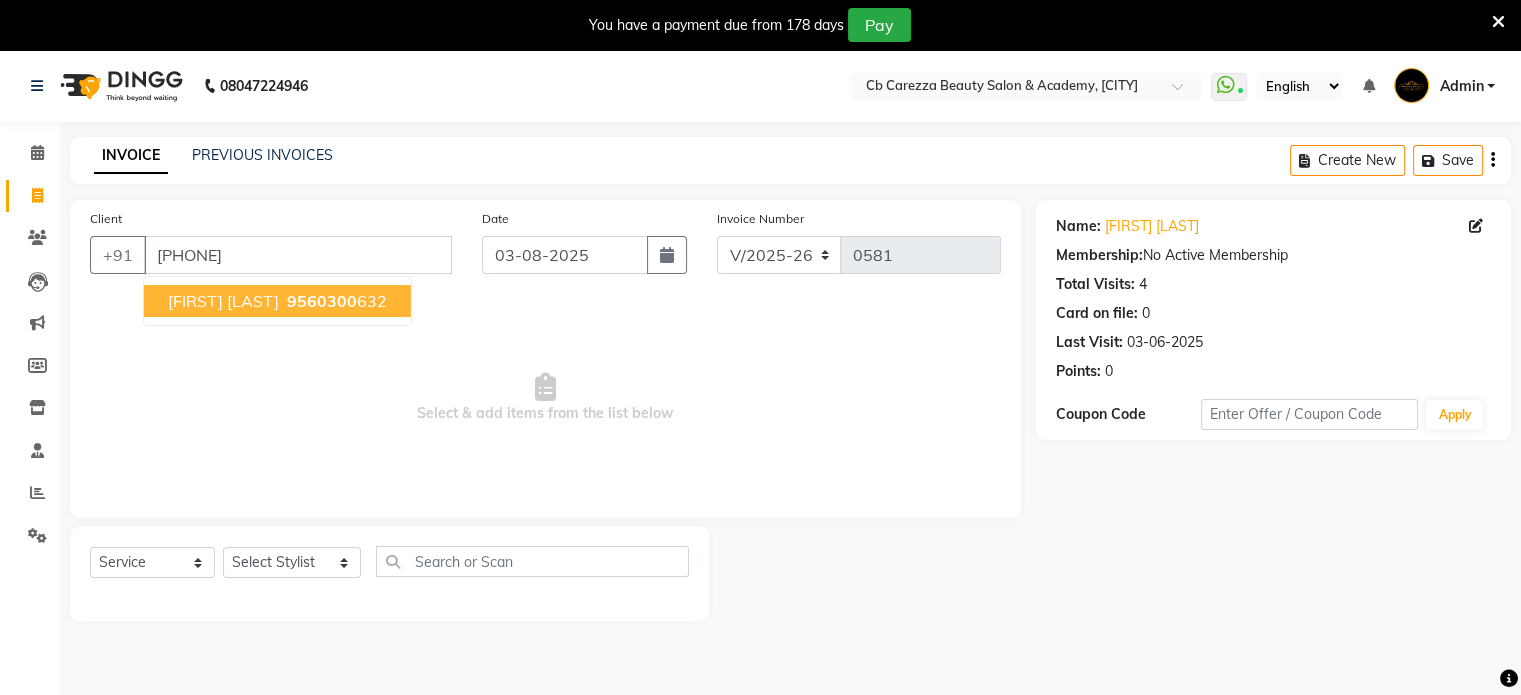 click on "[FIRST] [LAST]" at bounding box center [223, 301] 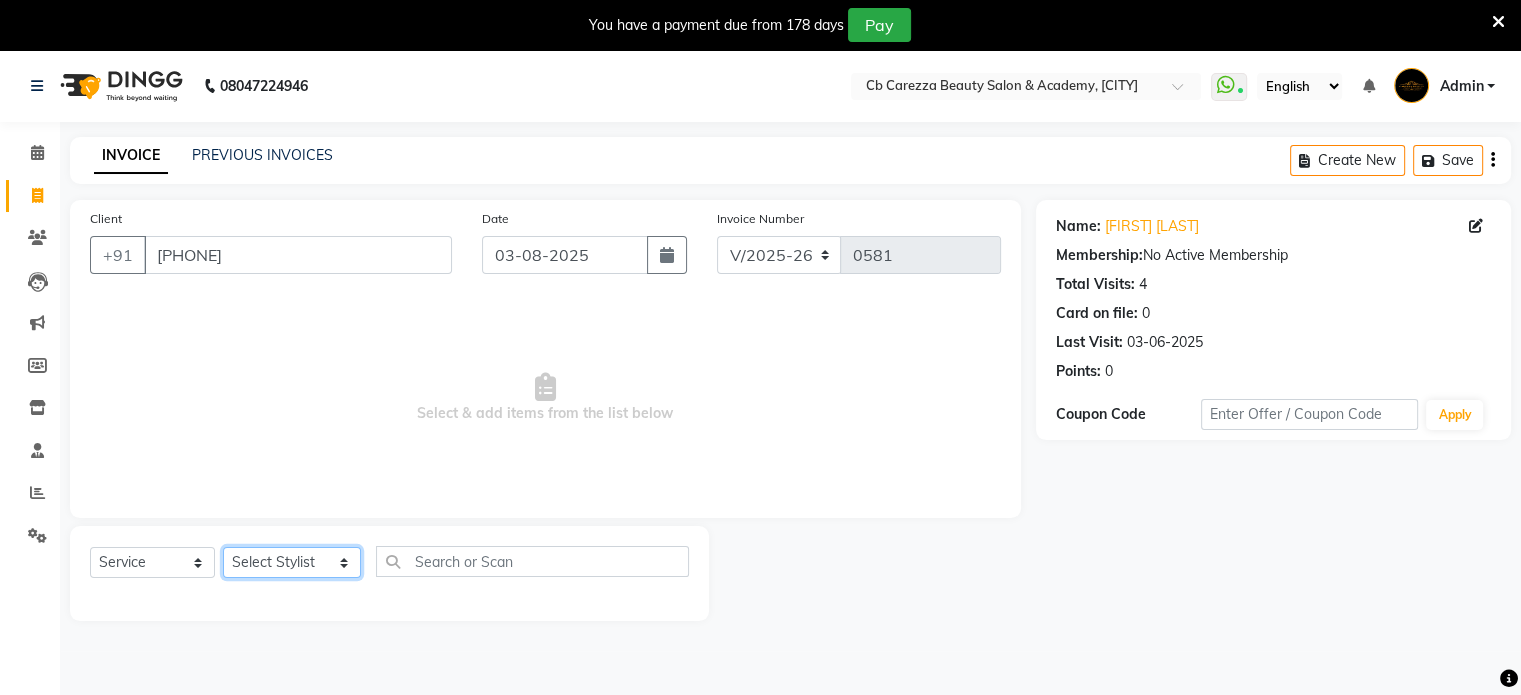 click on "Select Stylist Abulhasan Bimla [FIRST] mani - pedi [FIRST] Nail and eyelash Technician [FIRST] Beautician & Senior Stylist Zaid senior stylist" 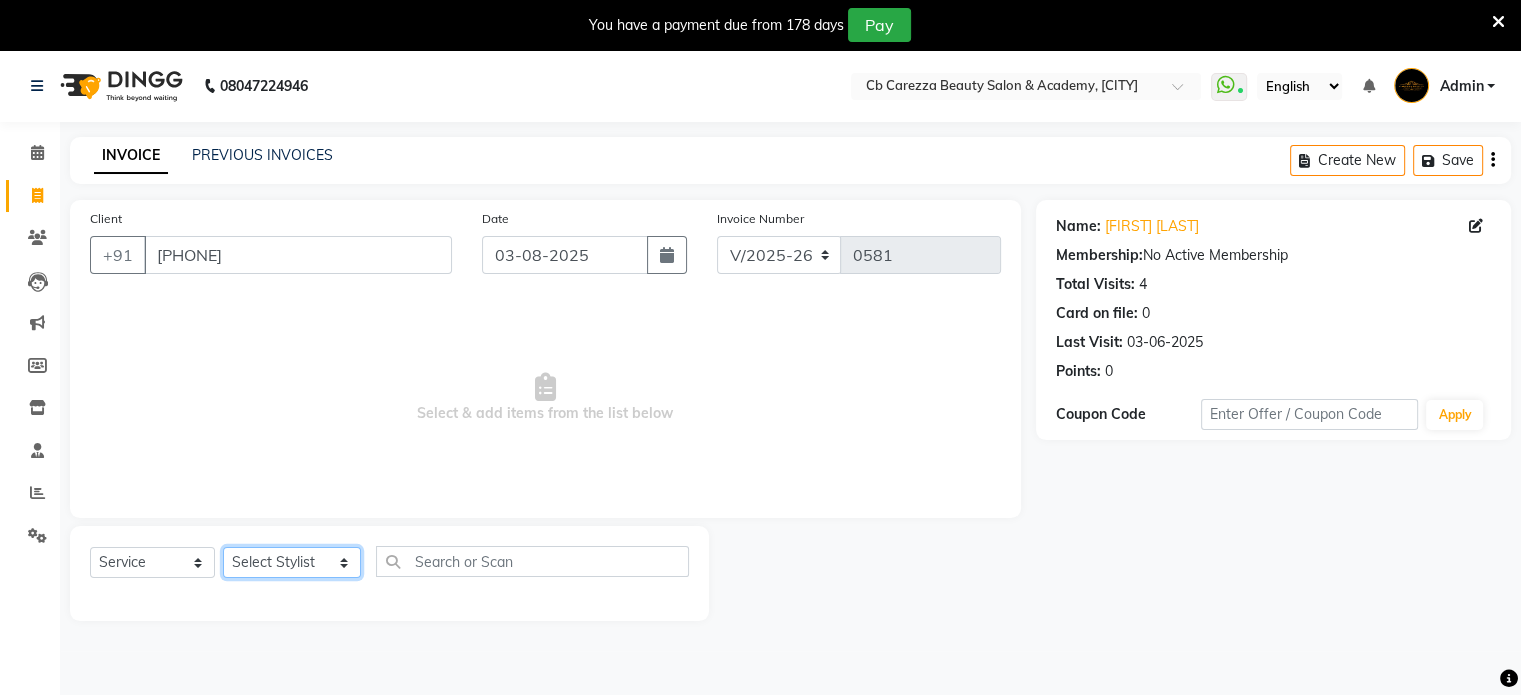 select on "60225" 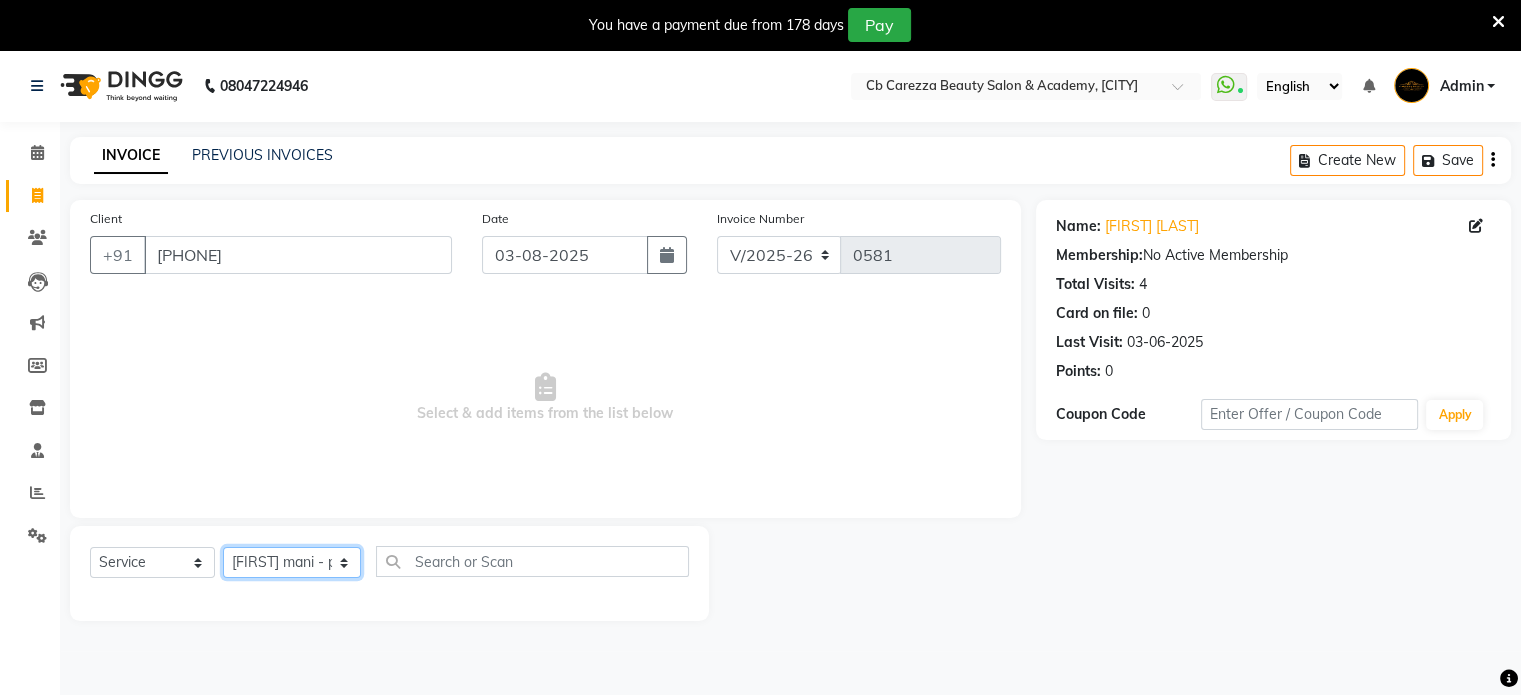 click on "Select Stylist Abulhasan Bimla [FIRST] mani - pedi [FIRST] Nail and eyelash Technician [FIRST] Beautician & Senior Stylist Zaid senior stylist" 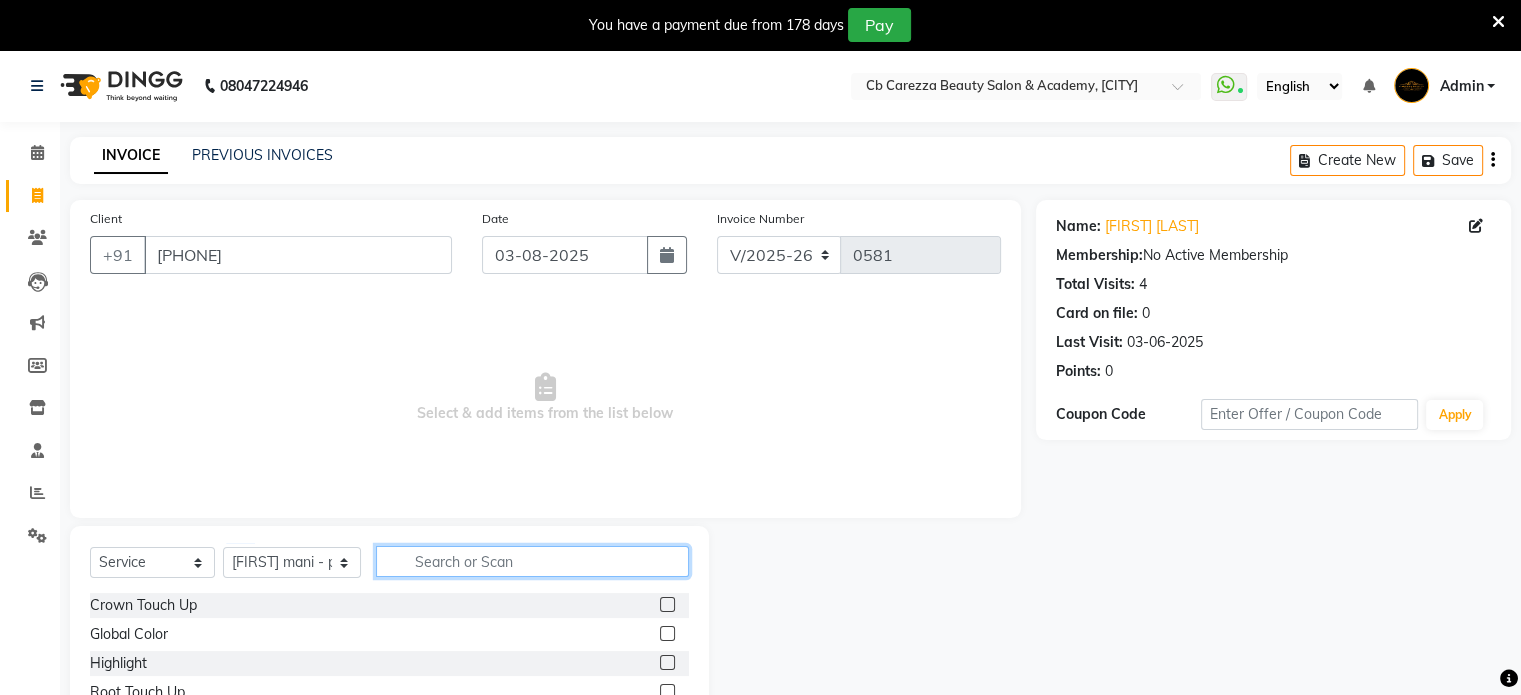 click 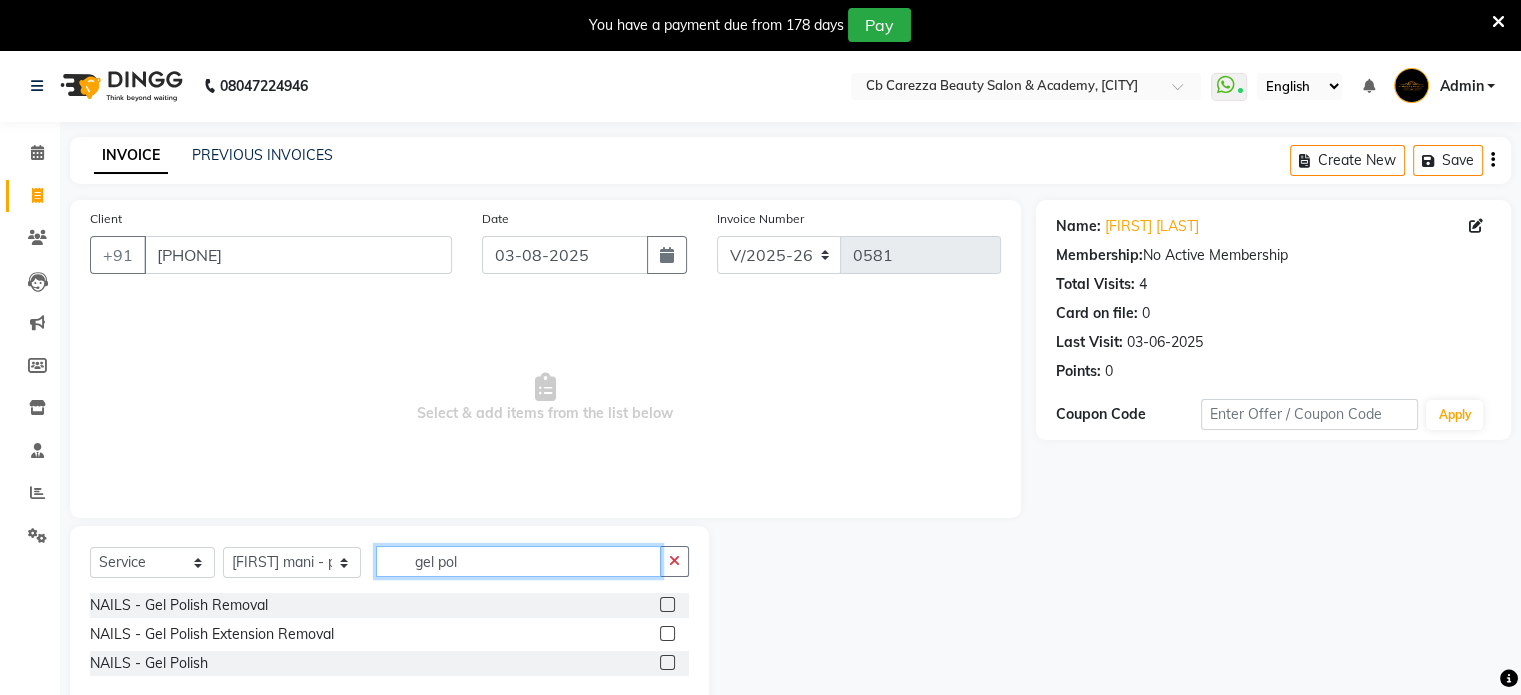 type on "gel pol" 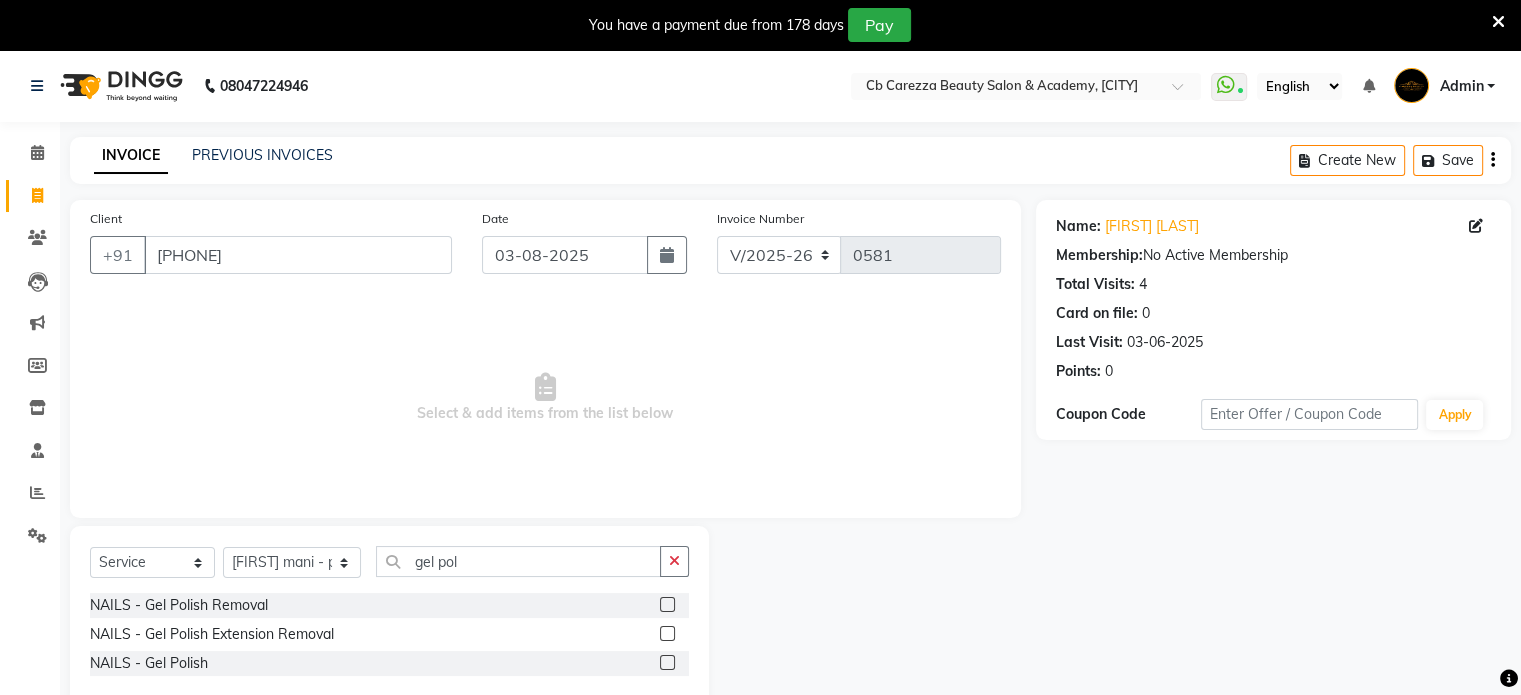 click 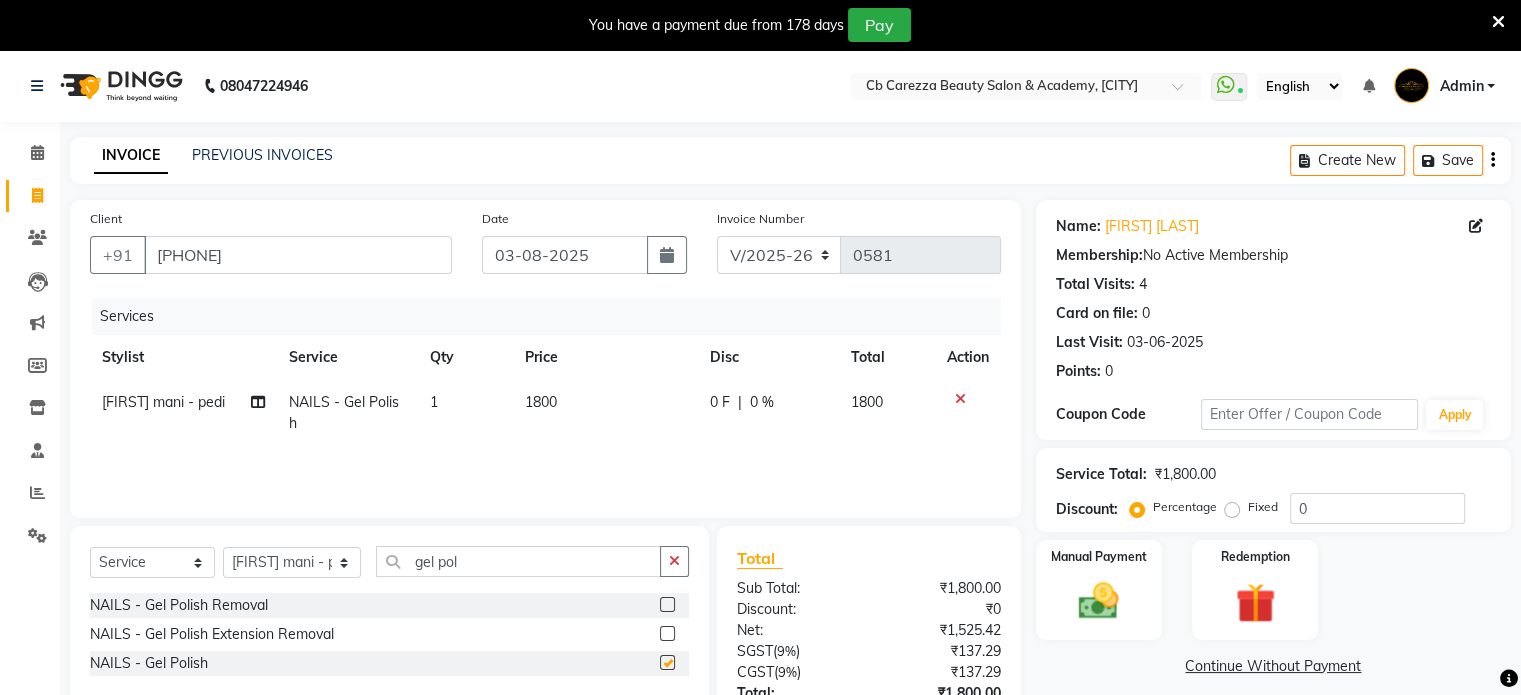 checkbox on "false" 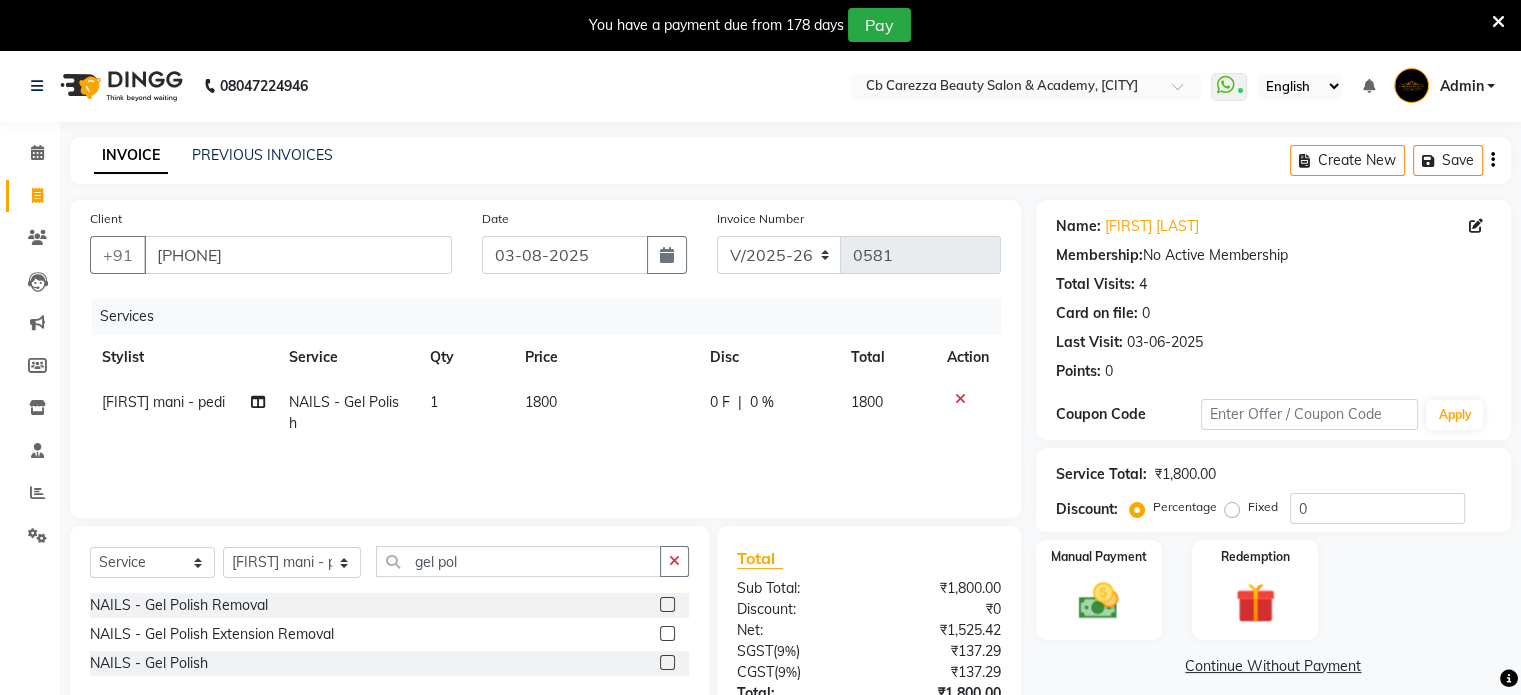 click on "1800" 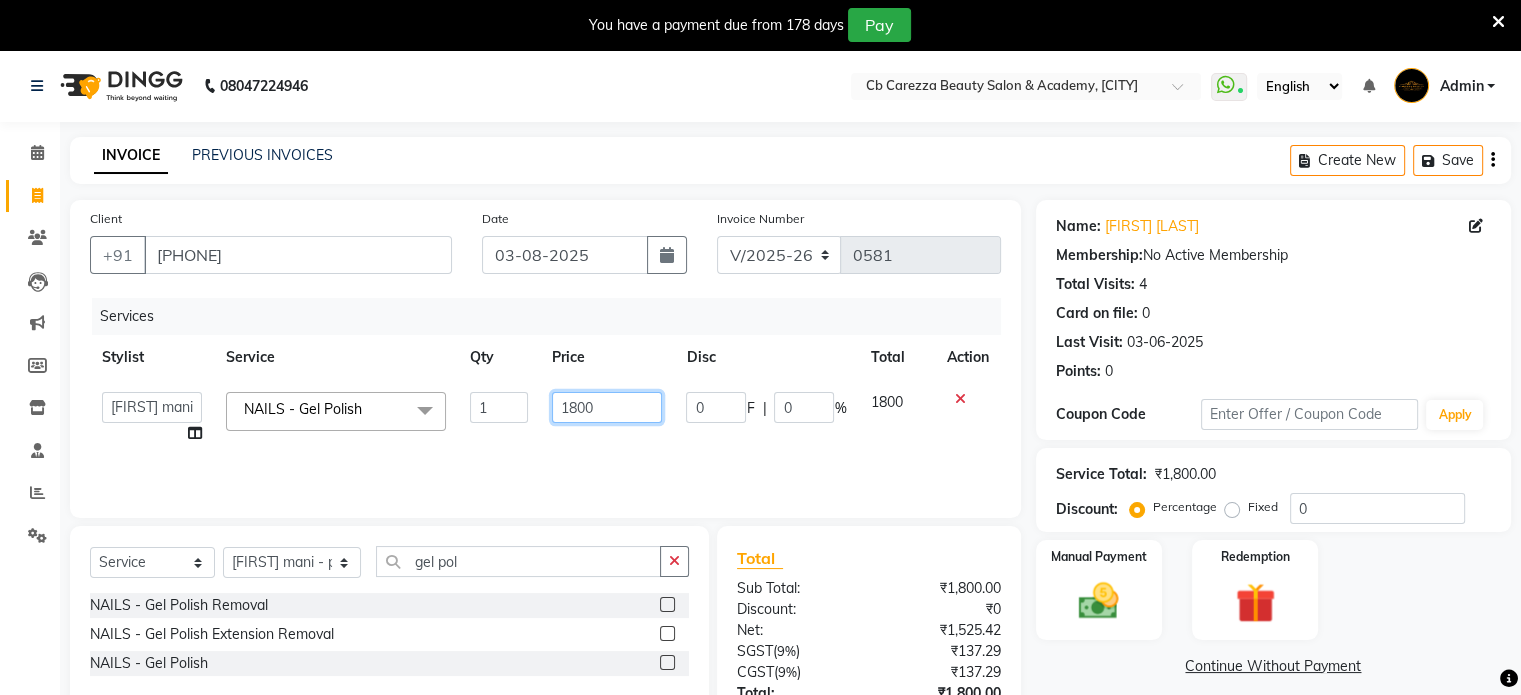 click on "1800" 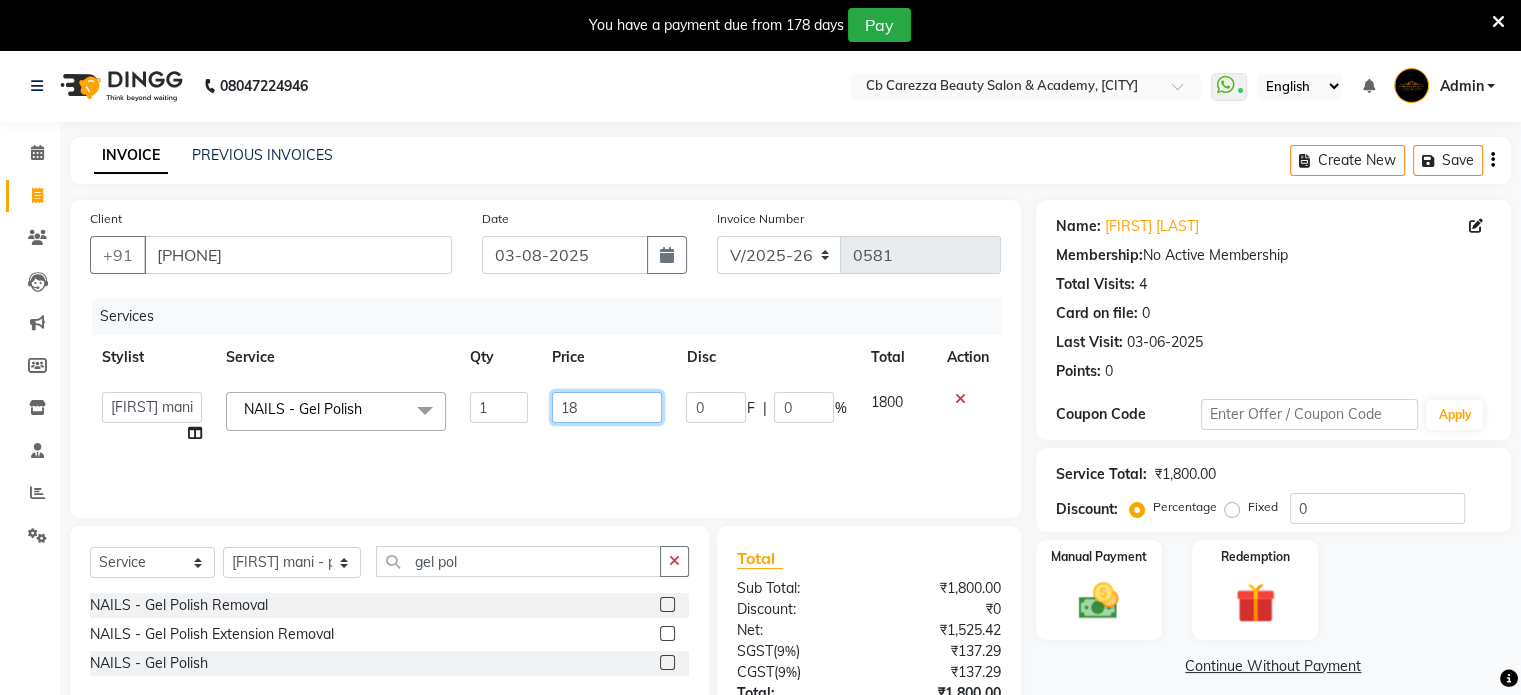 type on "1" 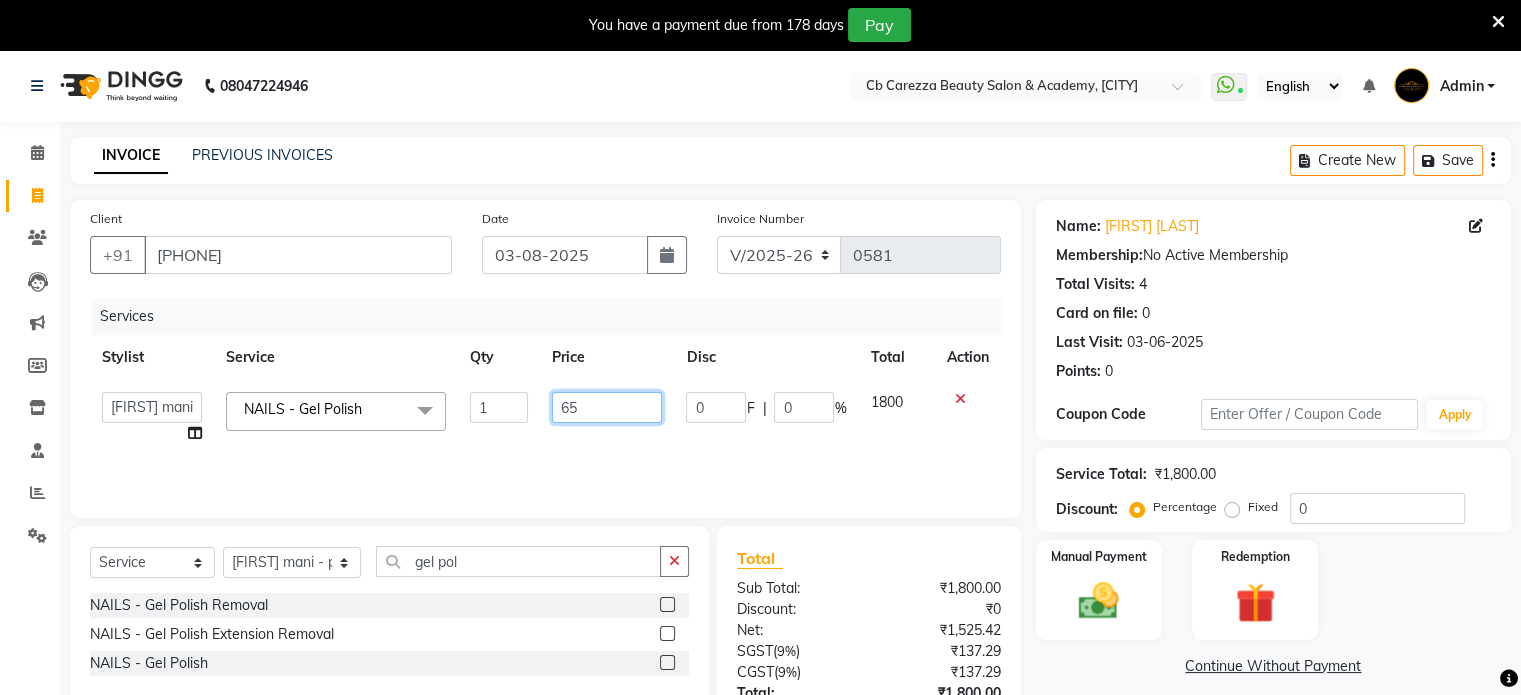 type on "650" 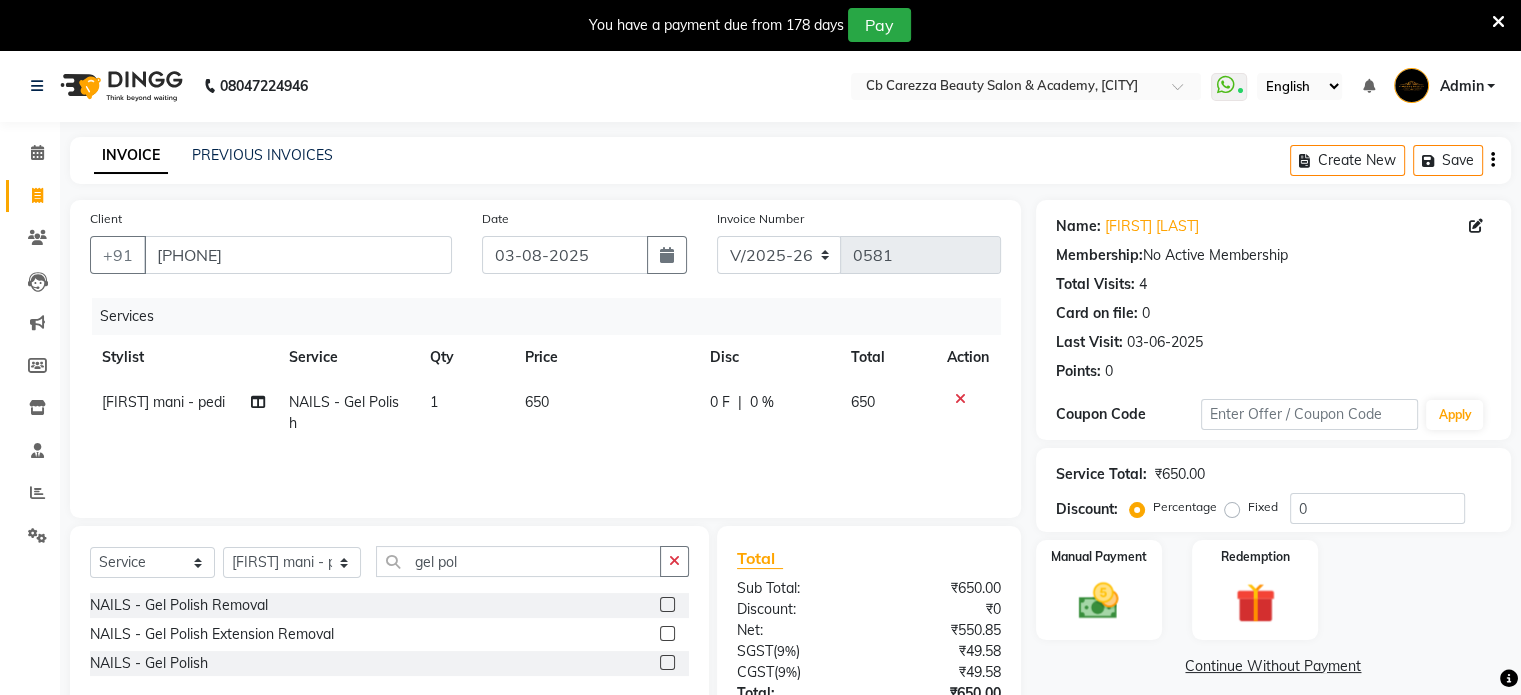 click on "Services Stylist Service Qty Price Disc Total Action [FIRST] mani - pedi NAILS - Gel Polish 1 650 0 F | 0 % 650" 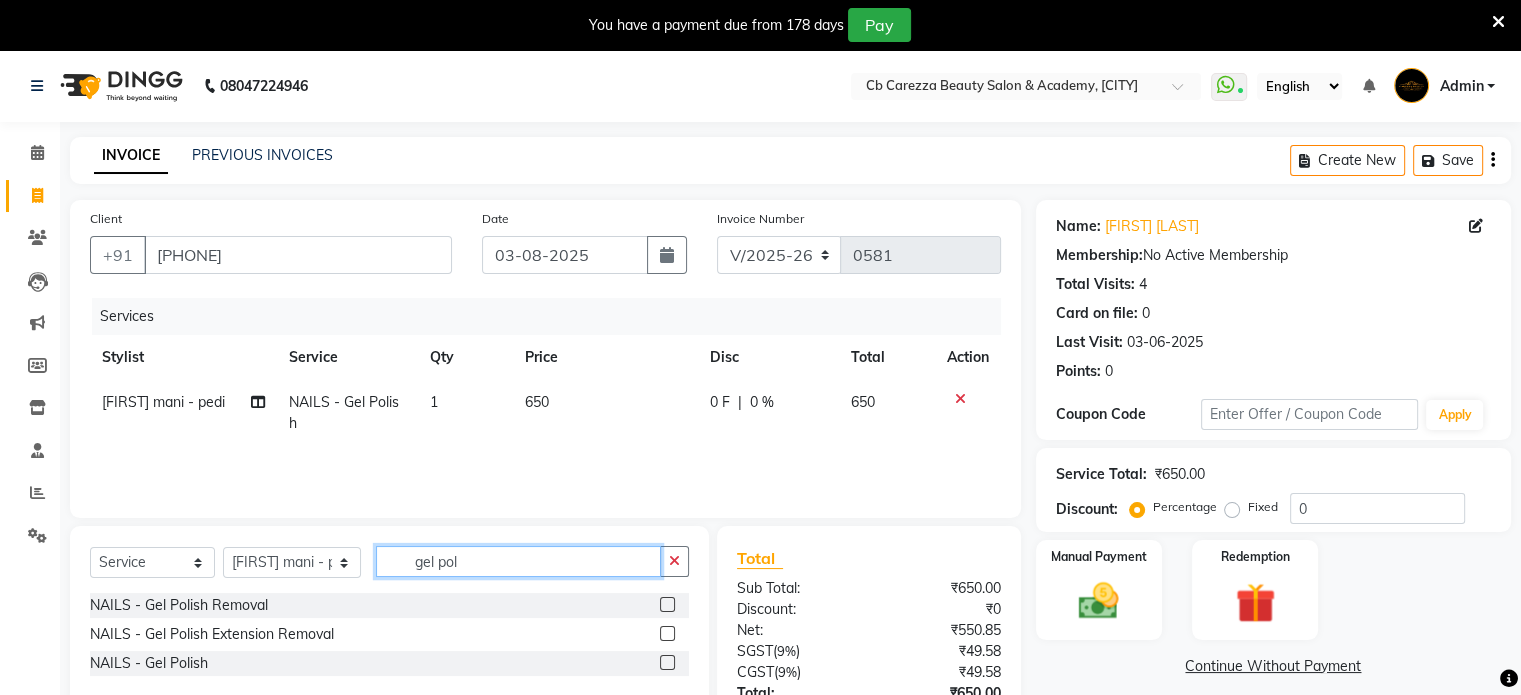 click on "gel pol" 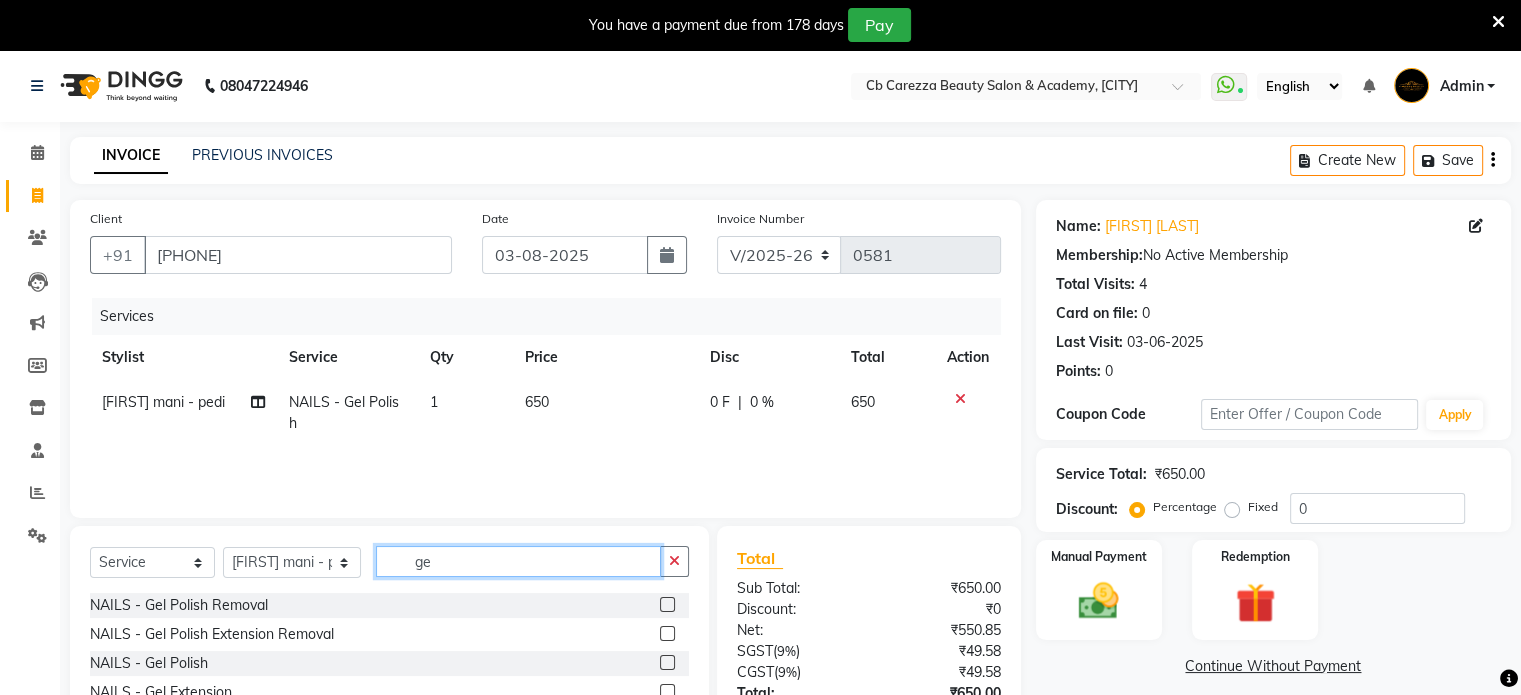 type on "g" 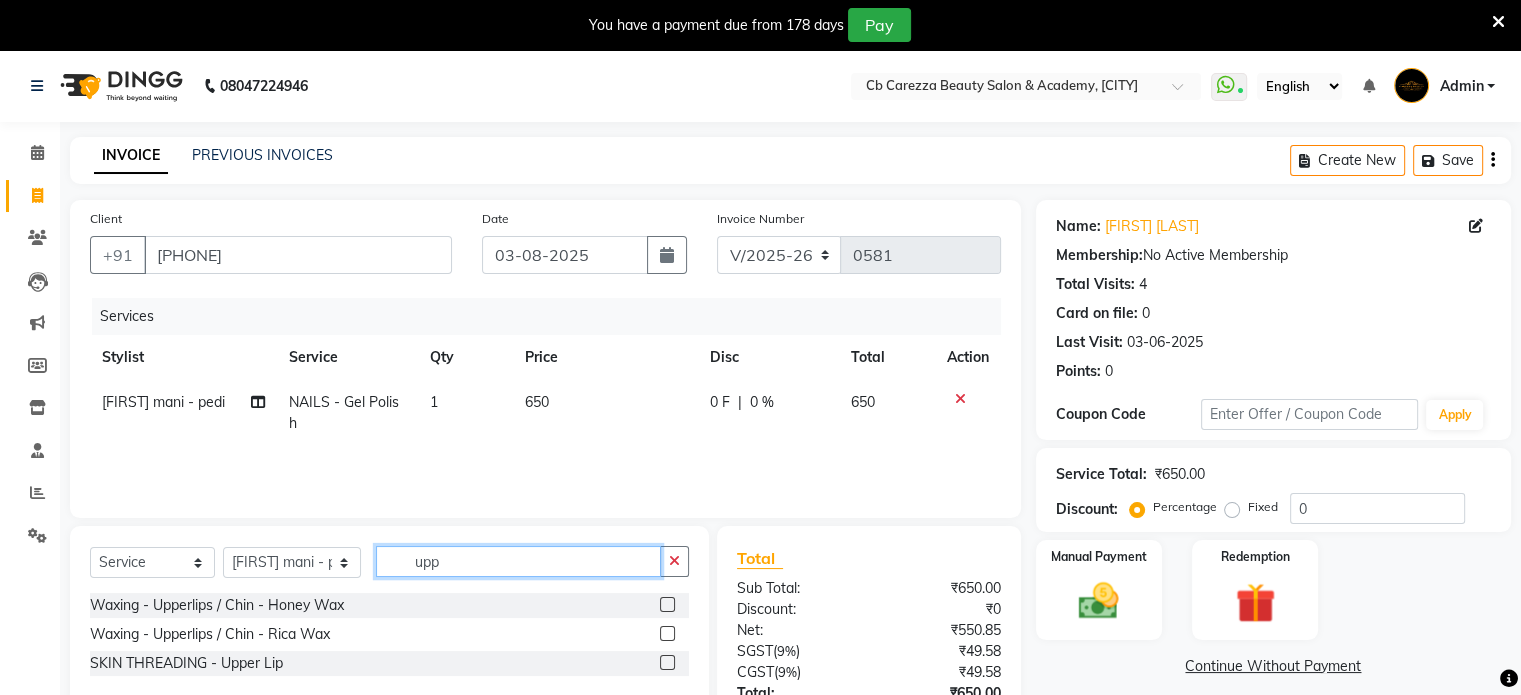 type on "upp" 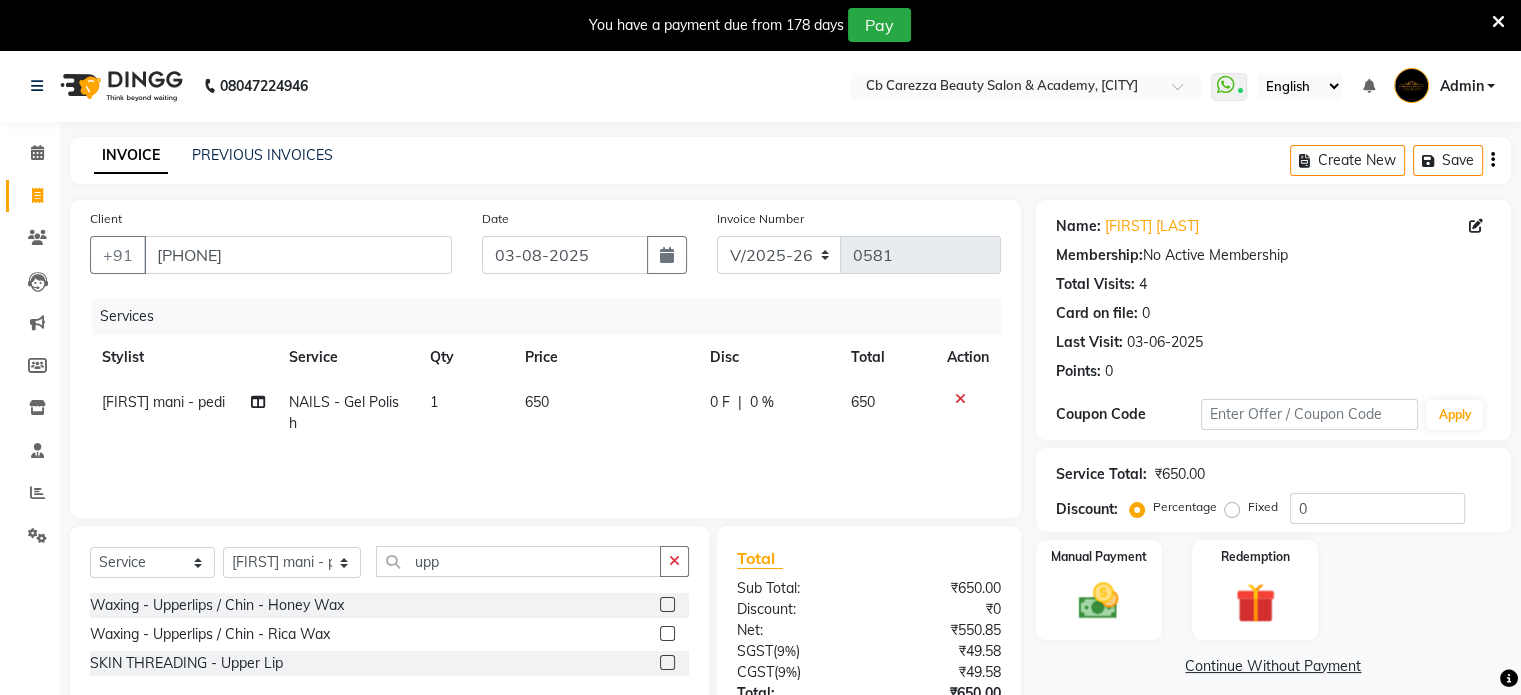 click 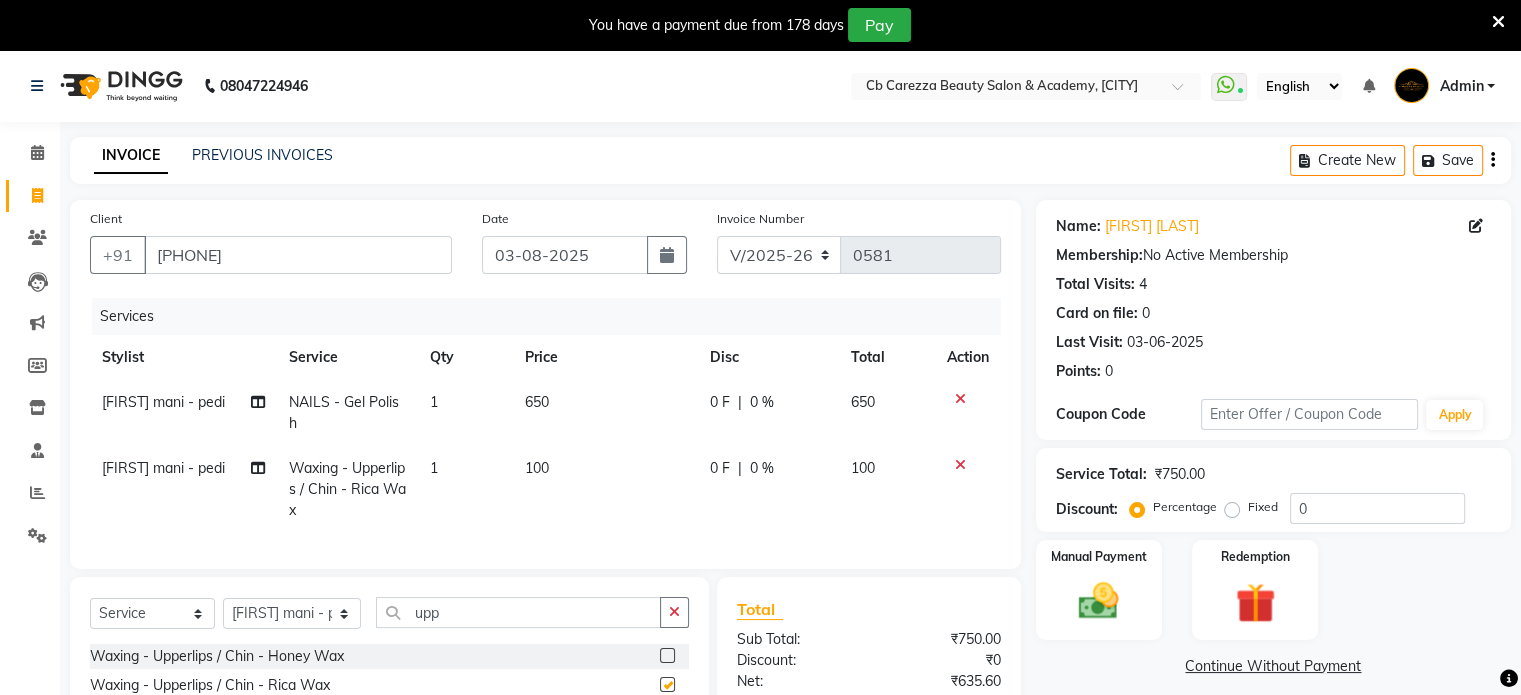 checkbox on "false" 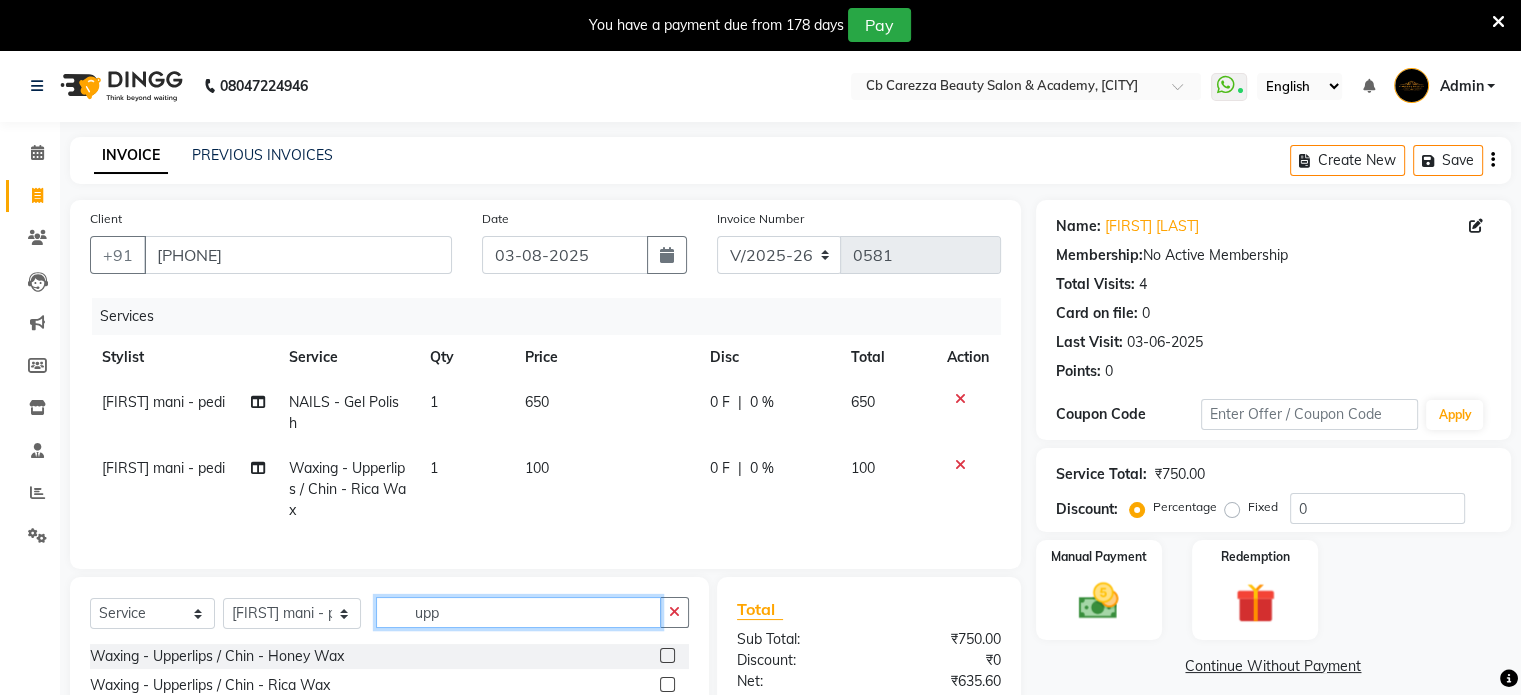 click on "upp" 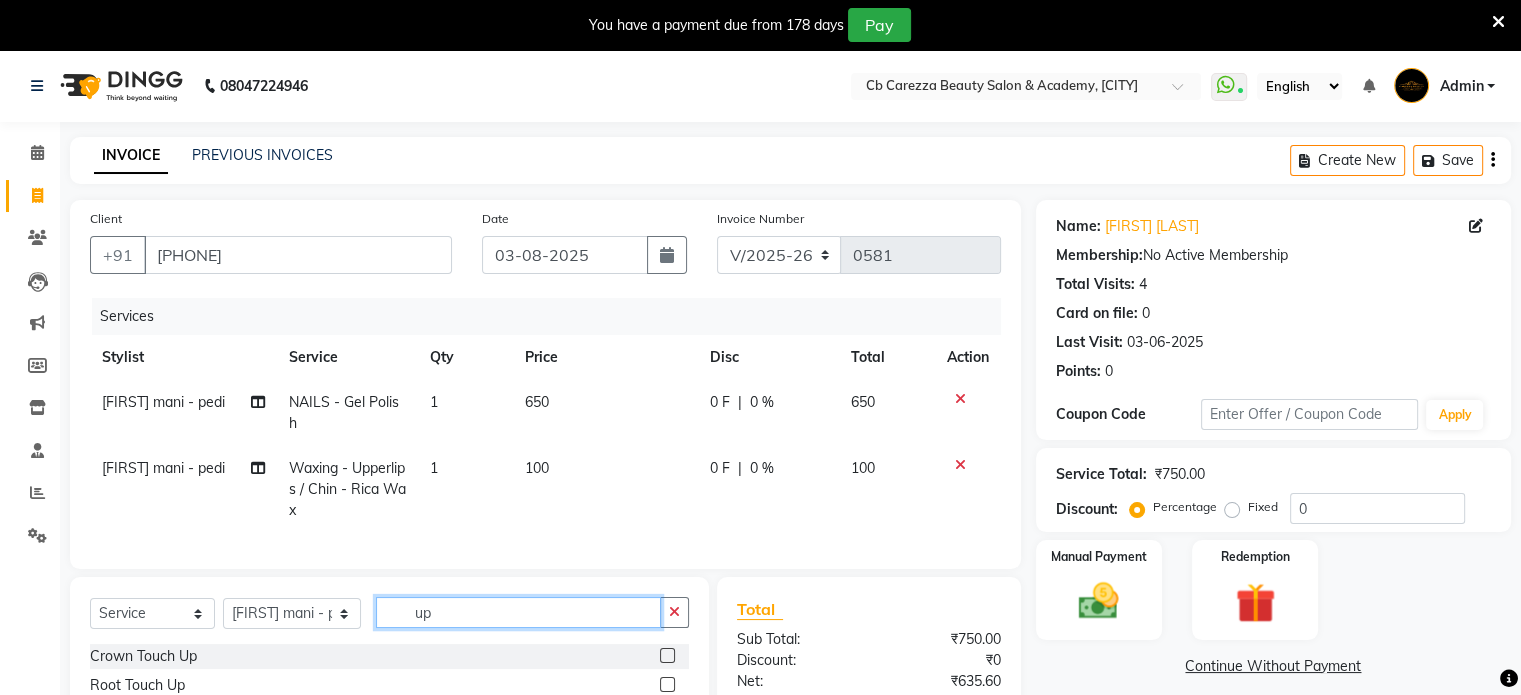 type on "u" 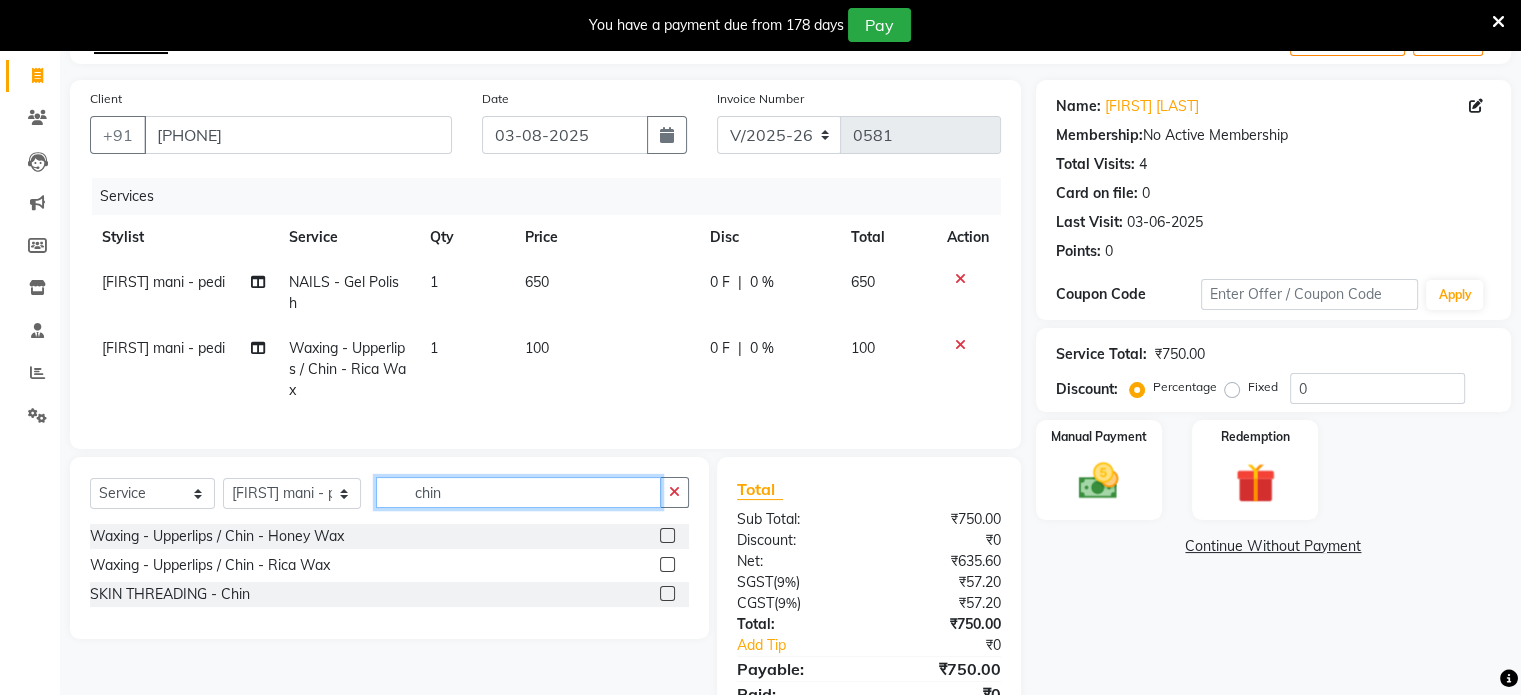 scroll, scrollTop: 120, scrollLeft: 0, axis: vertical 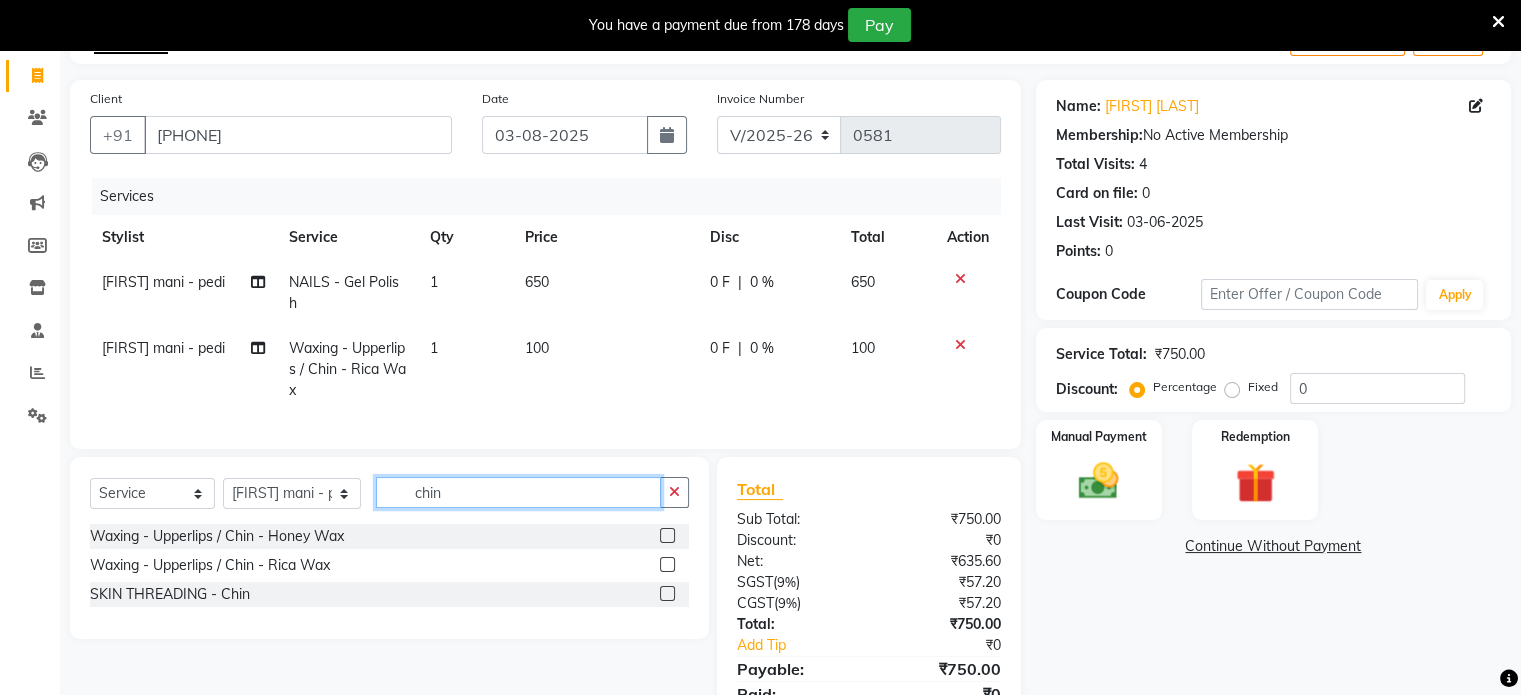 type on "chin" 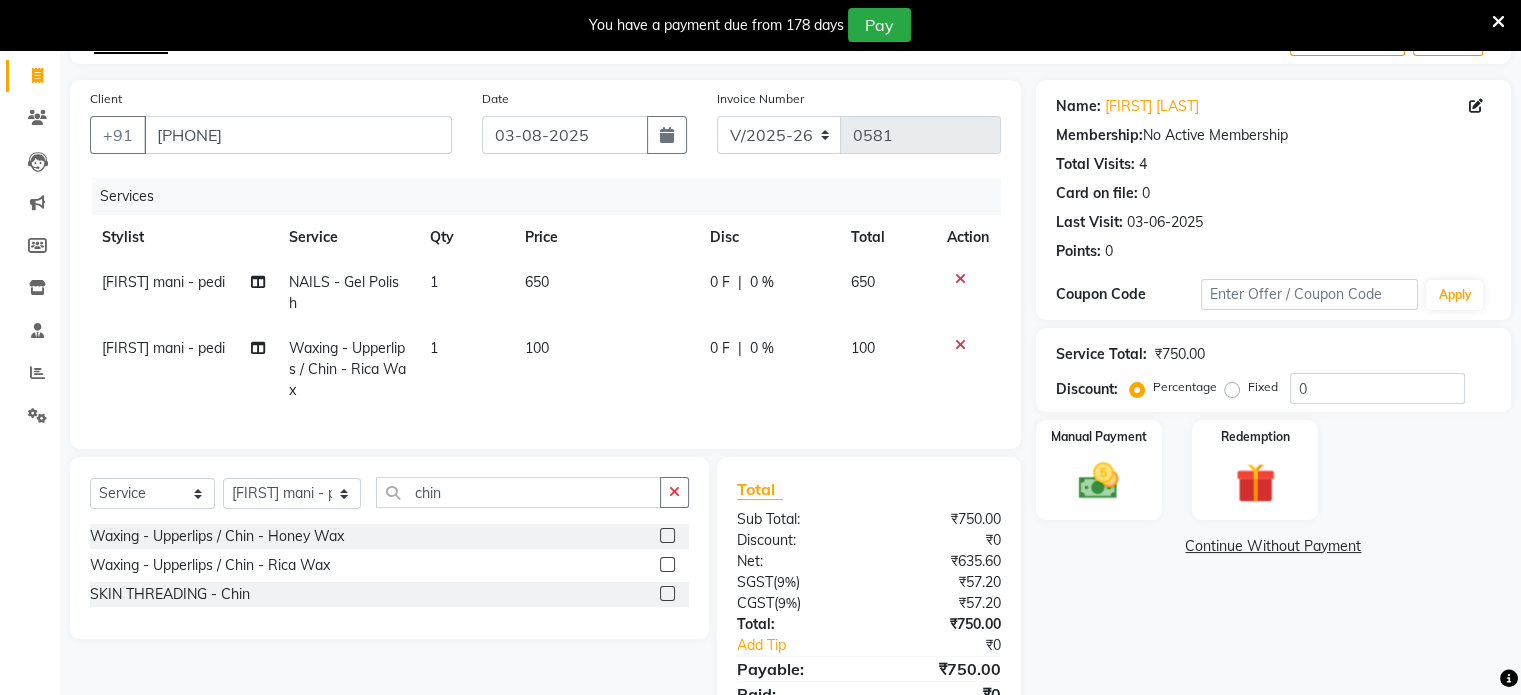 click 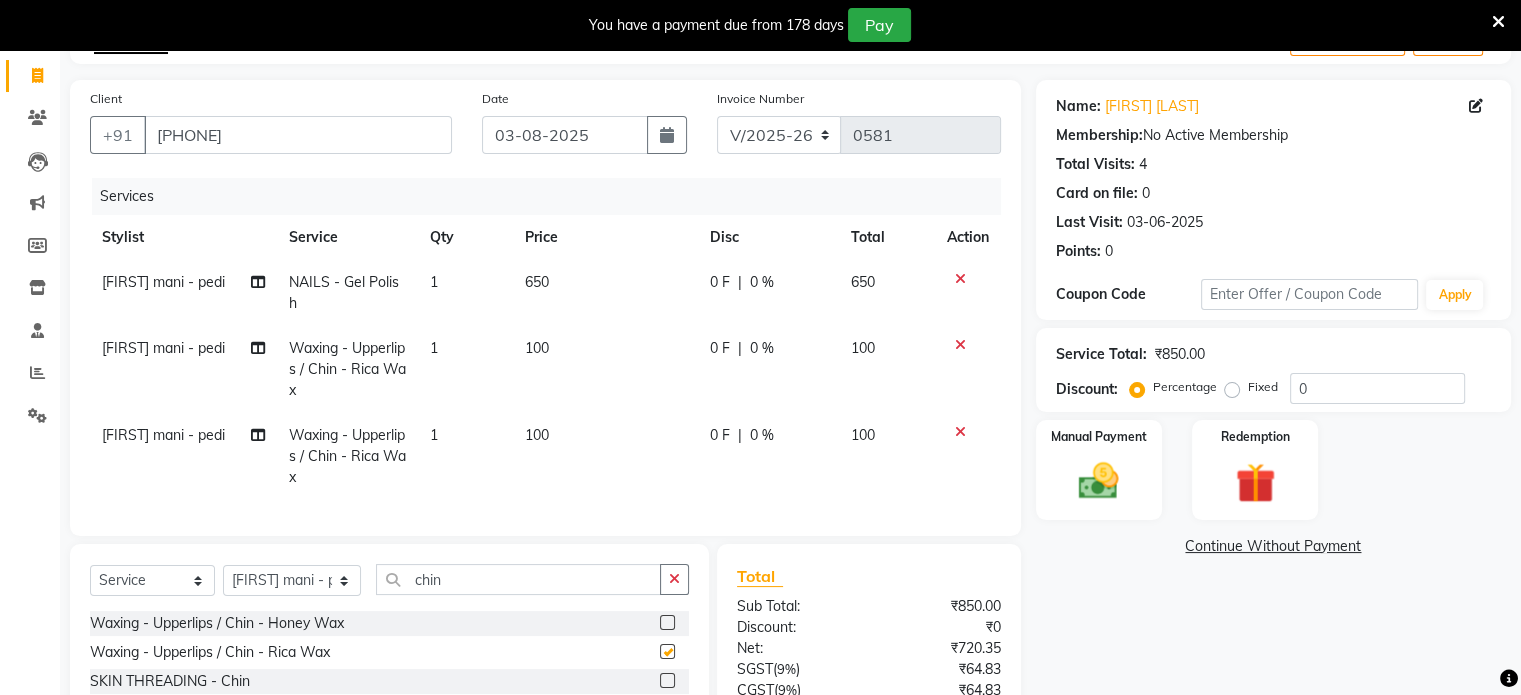 checkbox on "false" 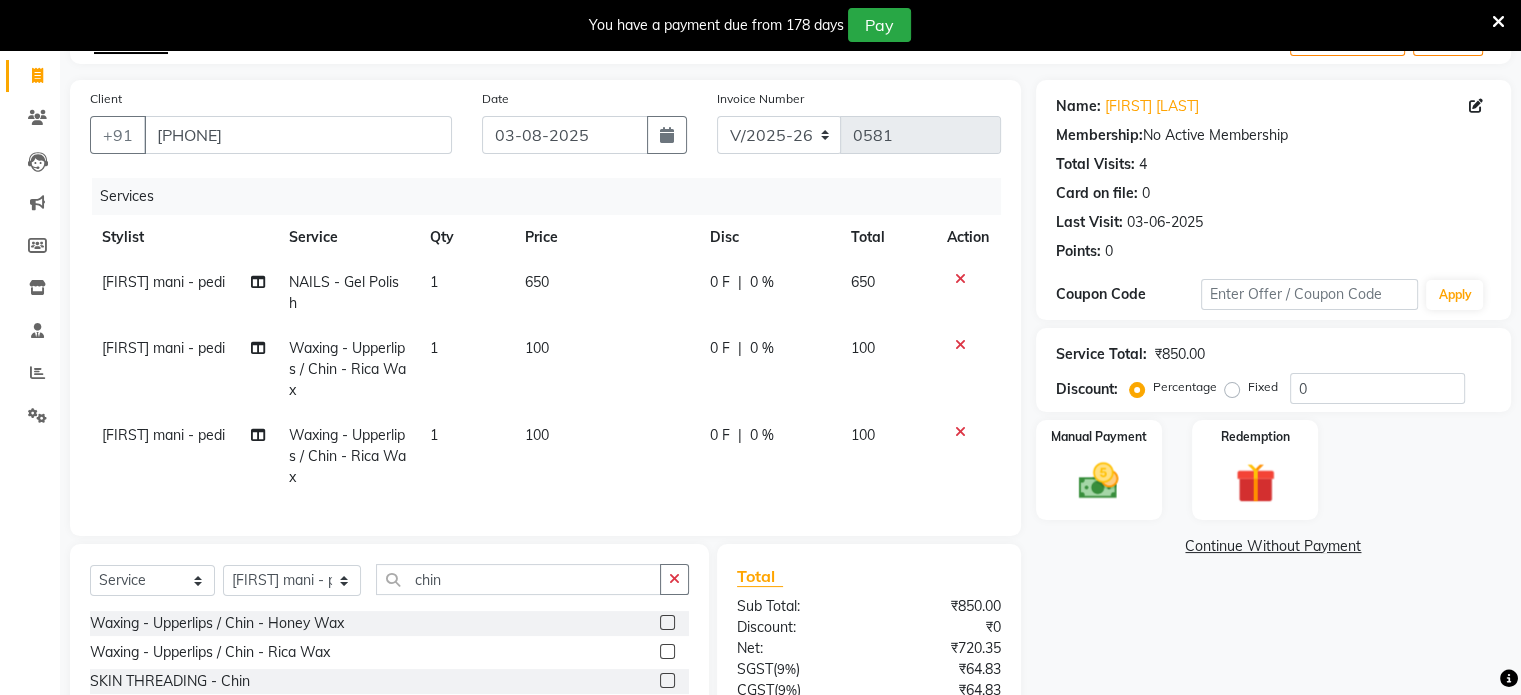 scroll, scrollTop: 288, scrollLeft: 0, axis: vertical 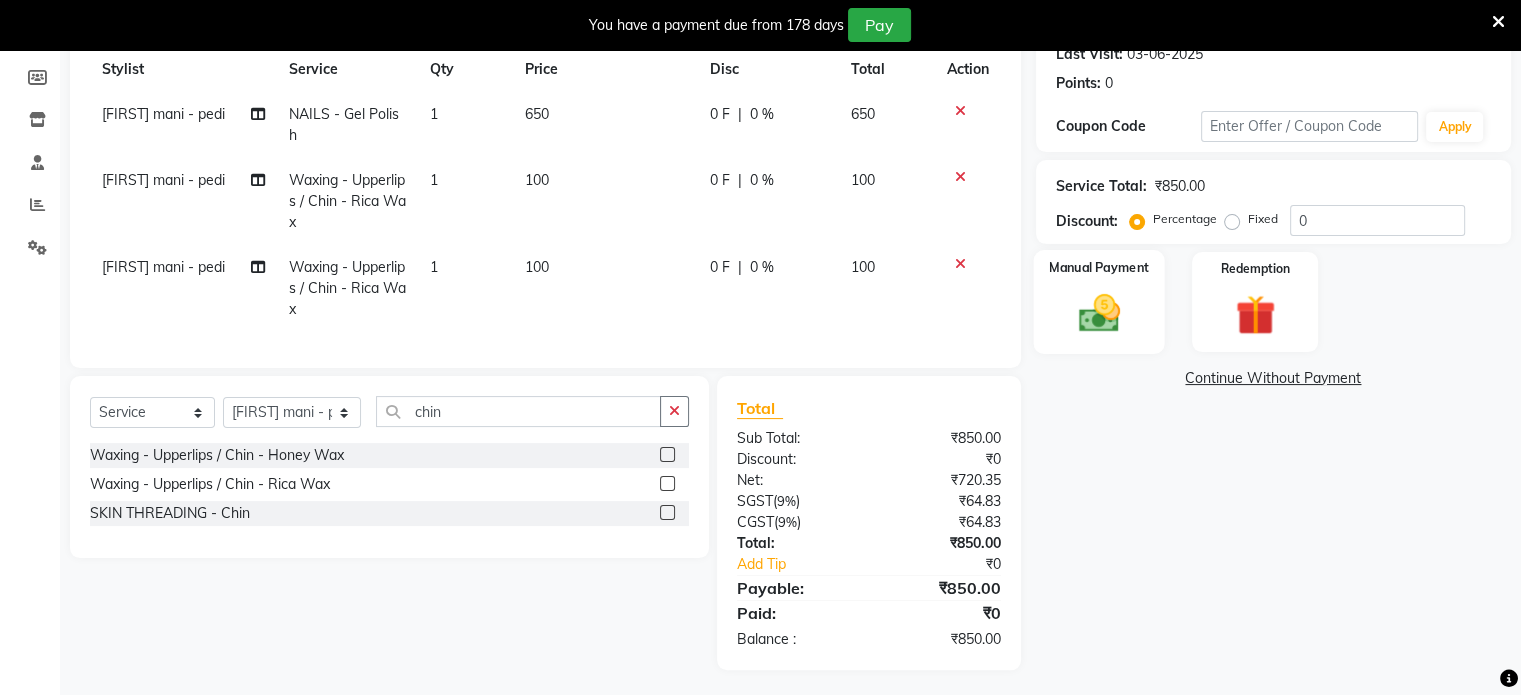 click 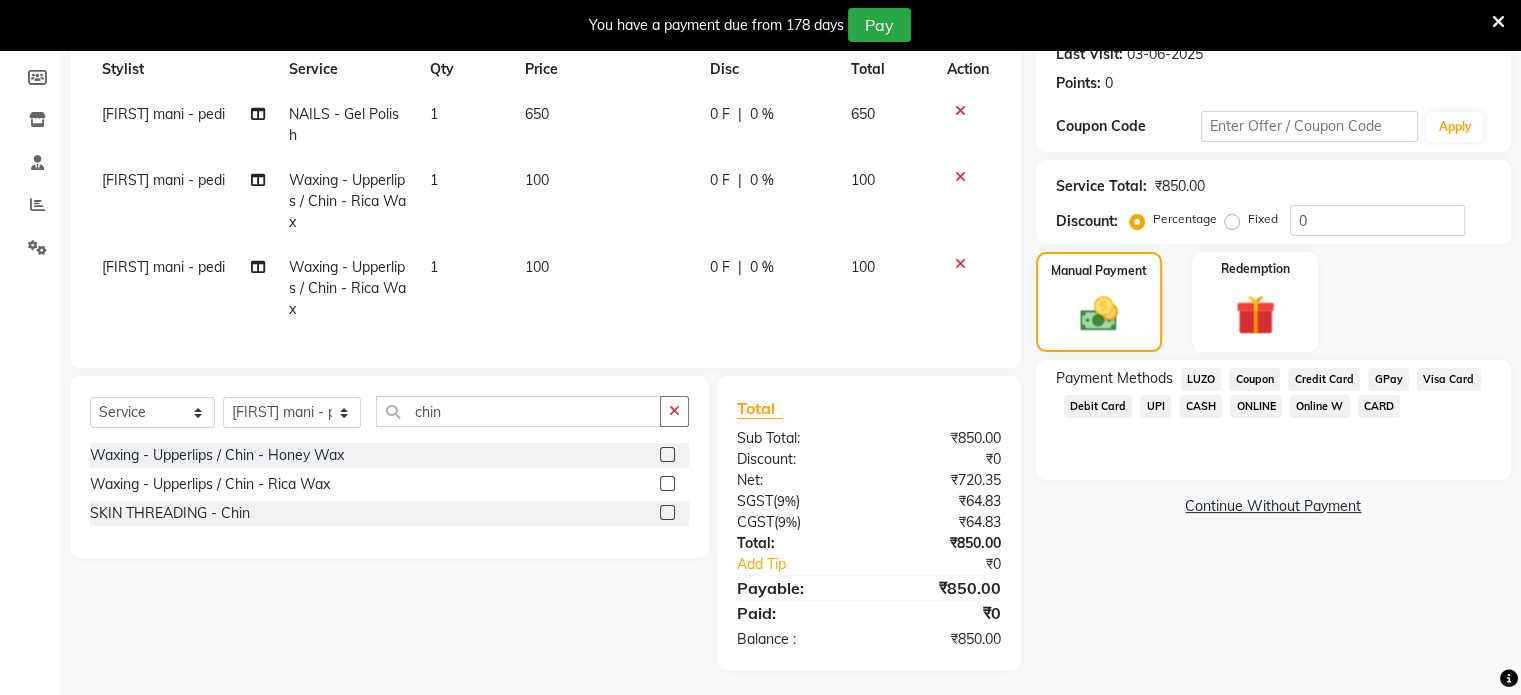click on "GPay" 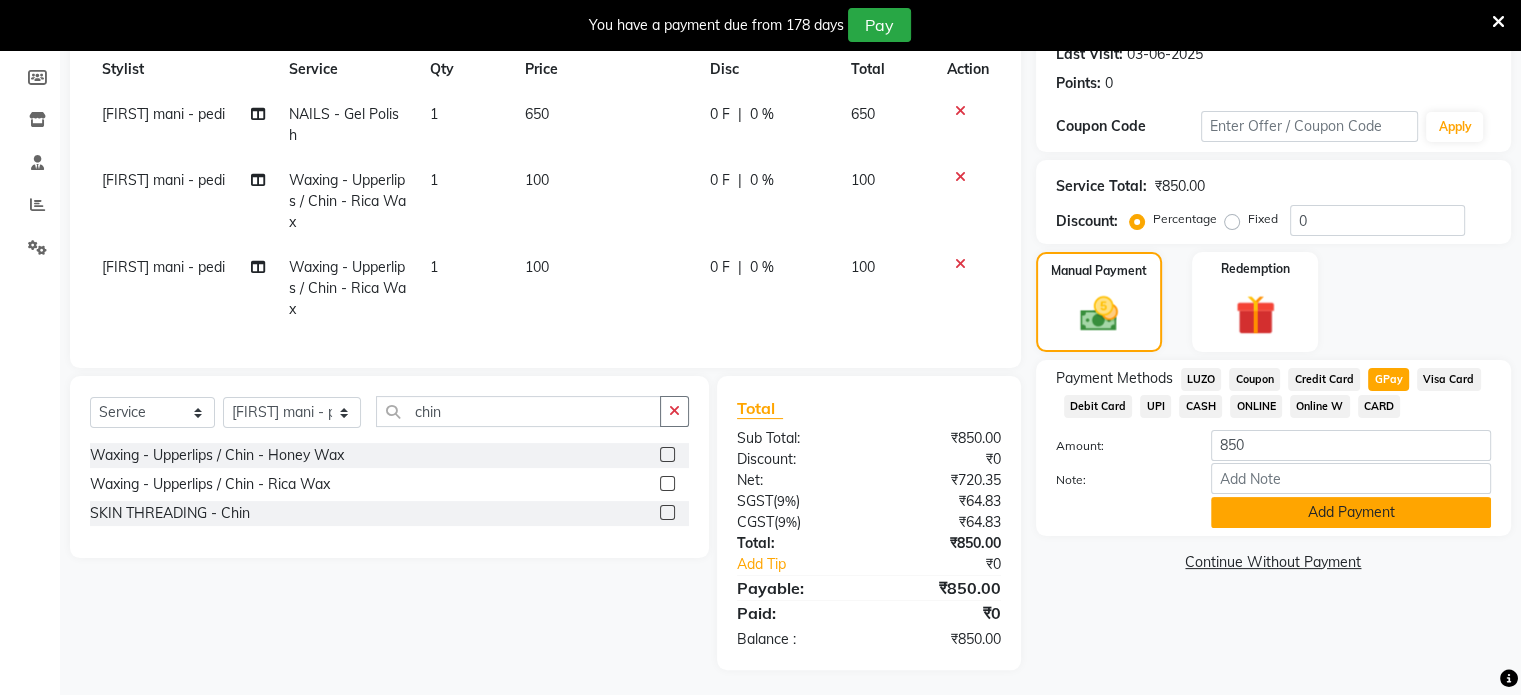 click on "Add Payment" 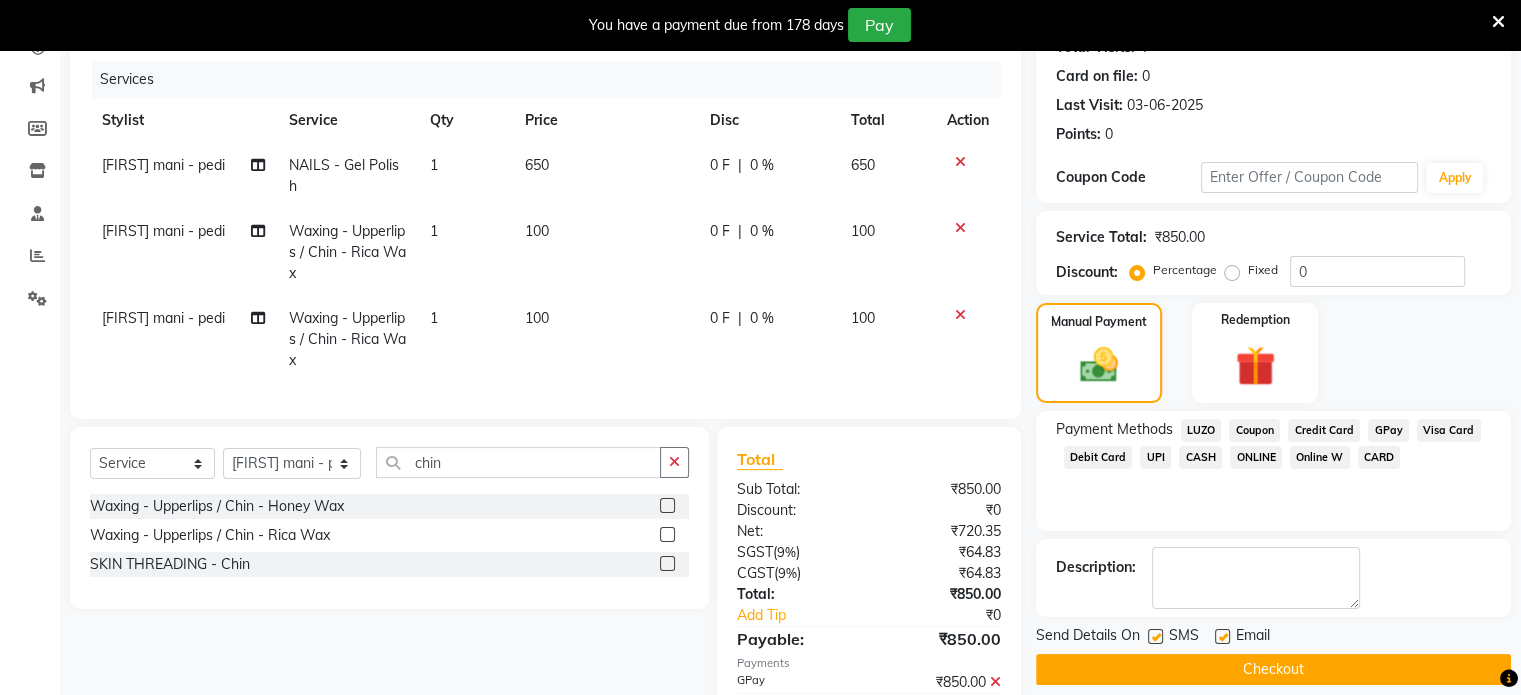 scroll, scrollTop: 329, scrollLeft: 0, axis: vertical 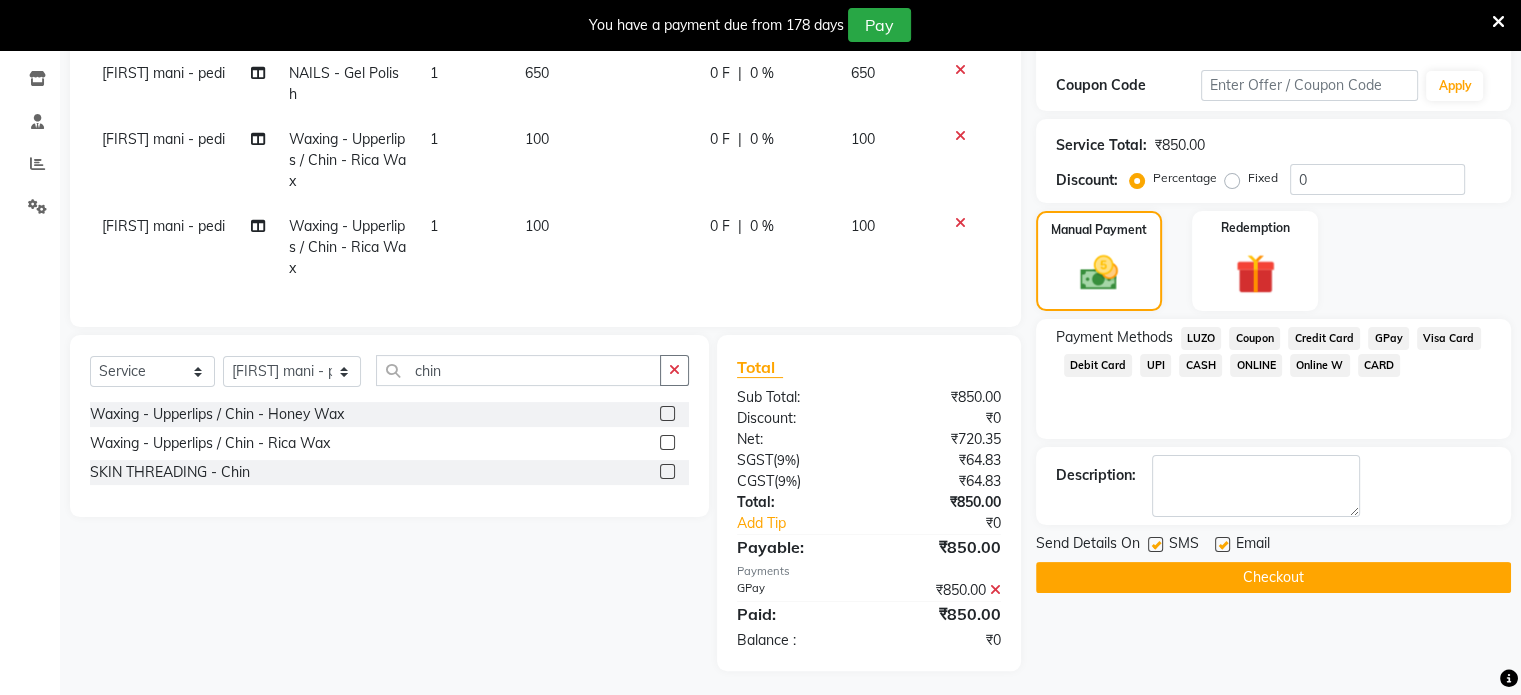 click on "Checkout" 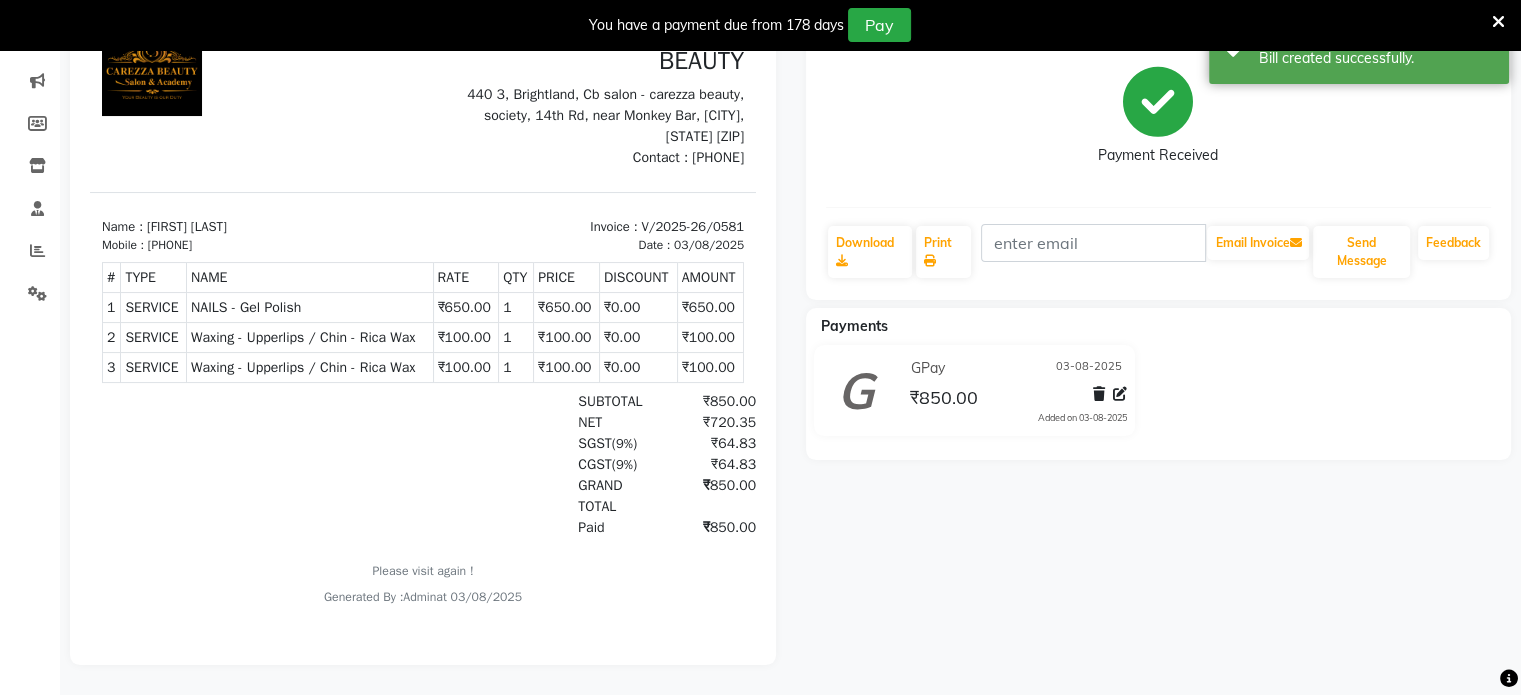 scroll, scrollTop: 0, scrollLeft: 0, axis: both 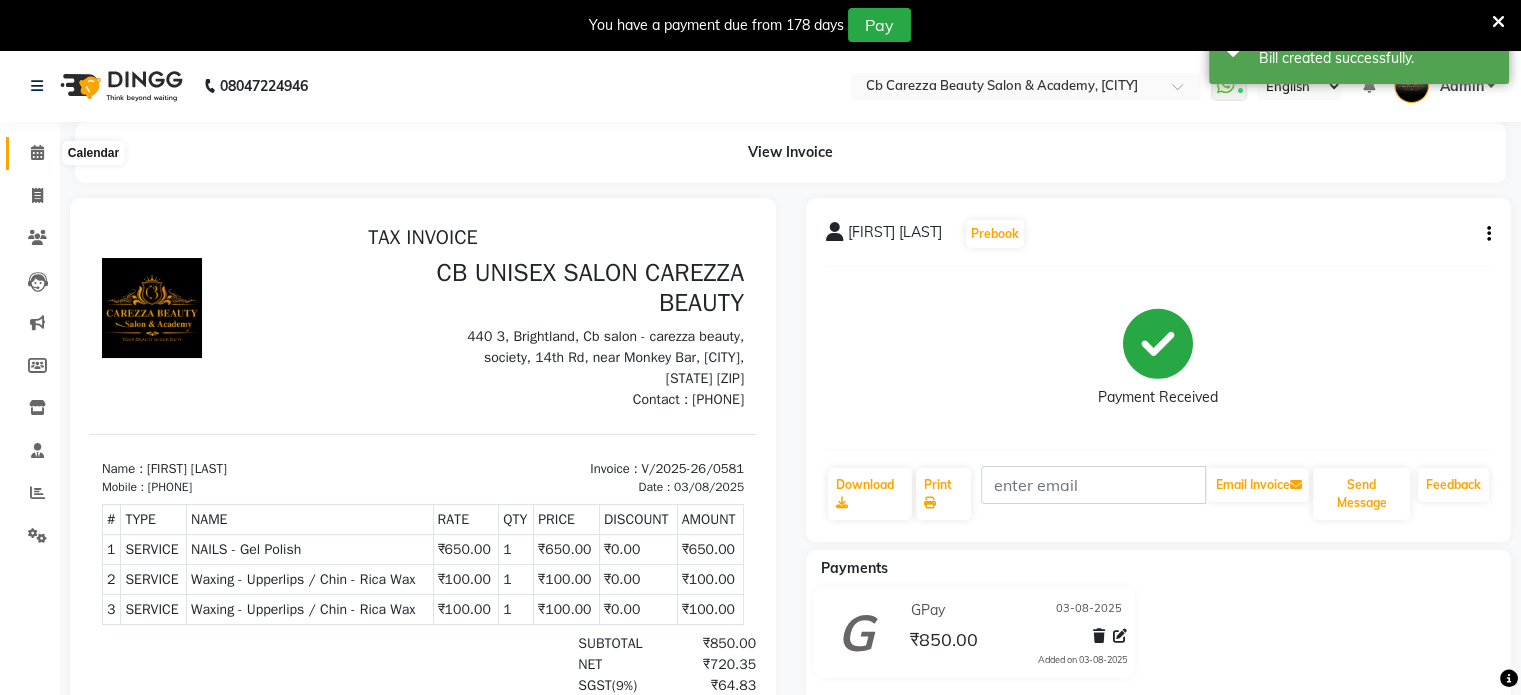 click 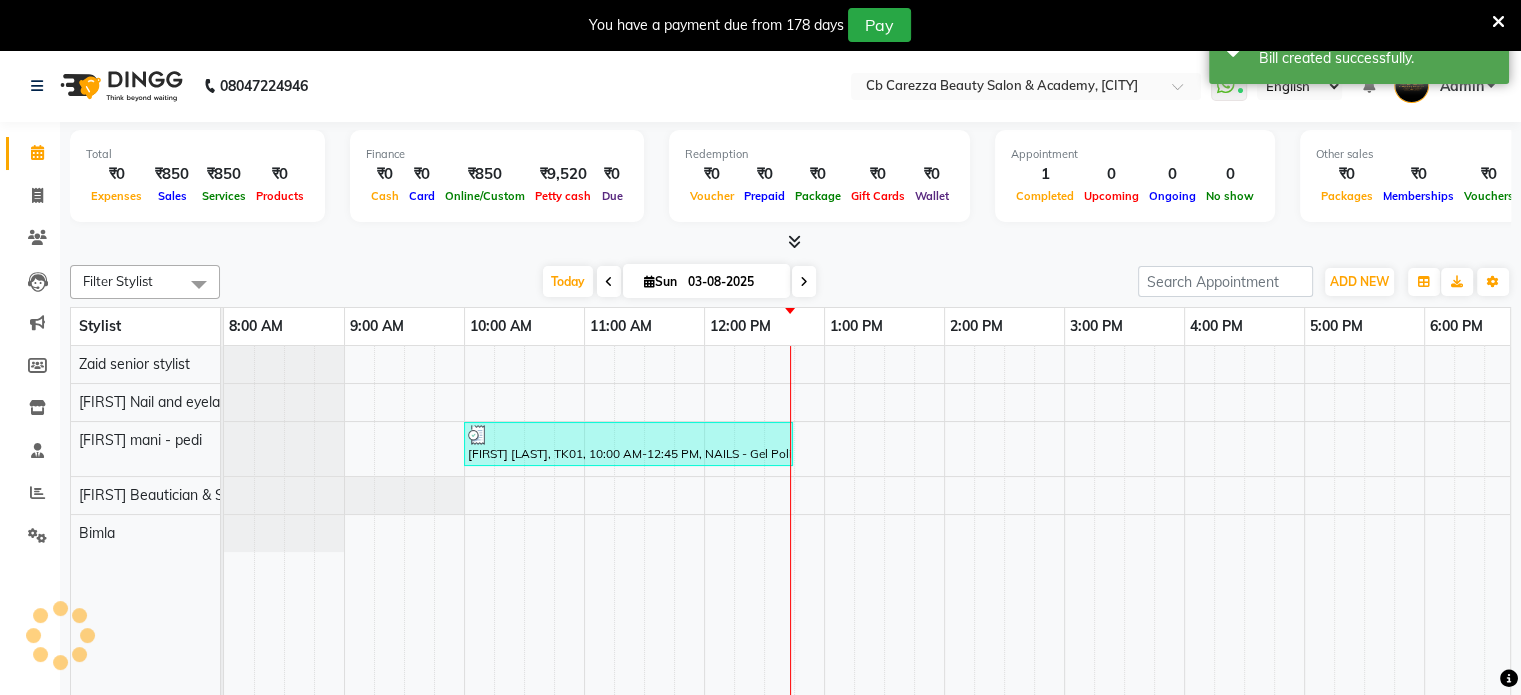 scroll, scrollTop: 0, scrollLeft: 393, axis: horizontal 